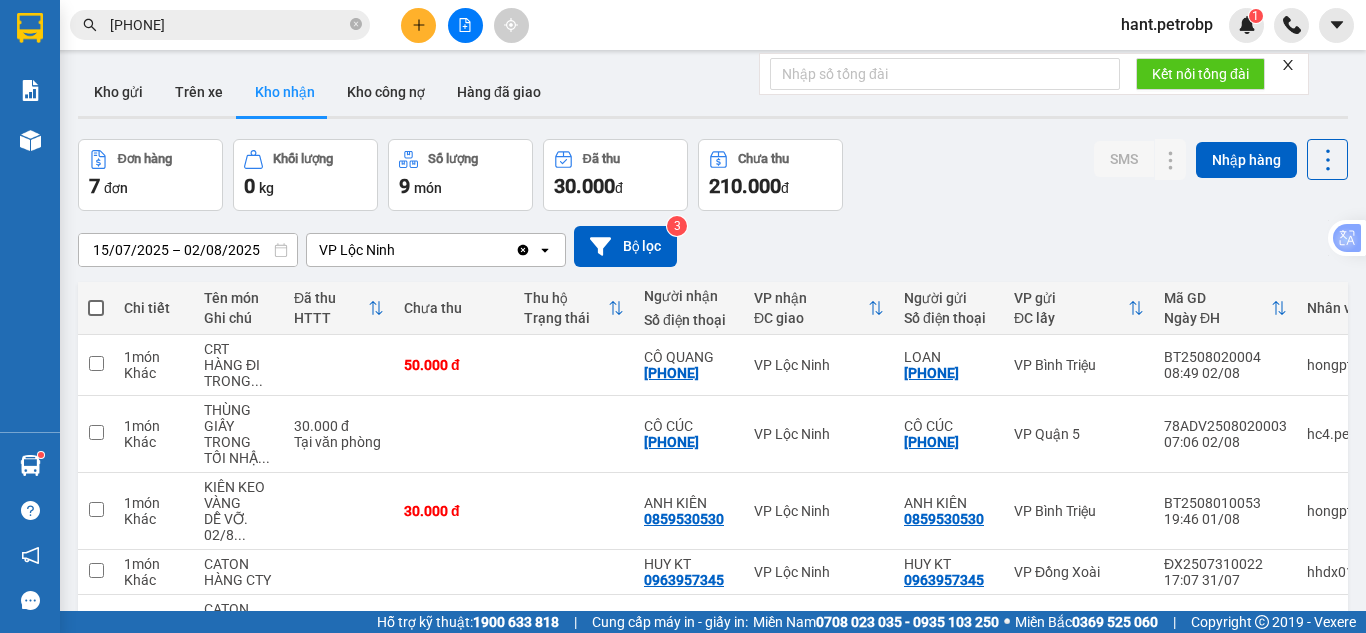 scroll, scrollTop: 0, scrollLeft: 0, axis: both 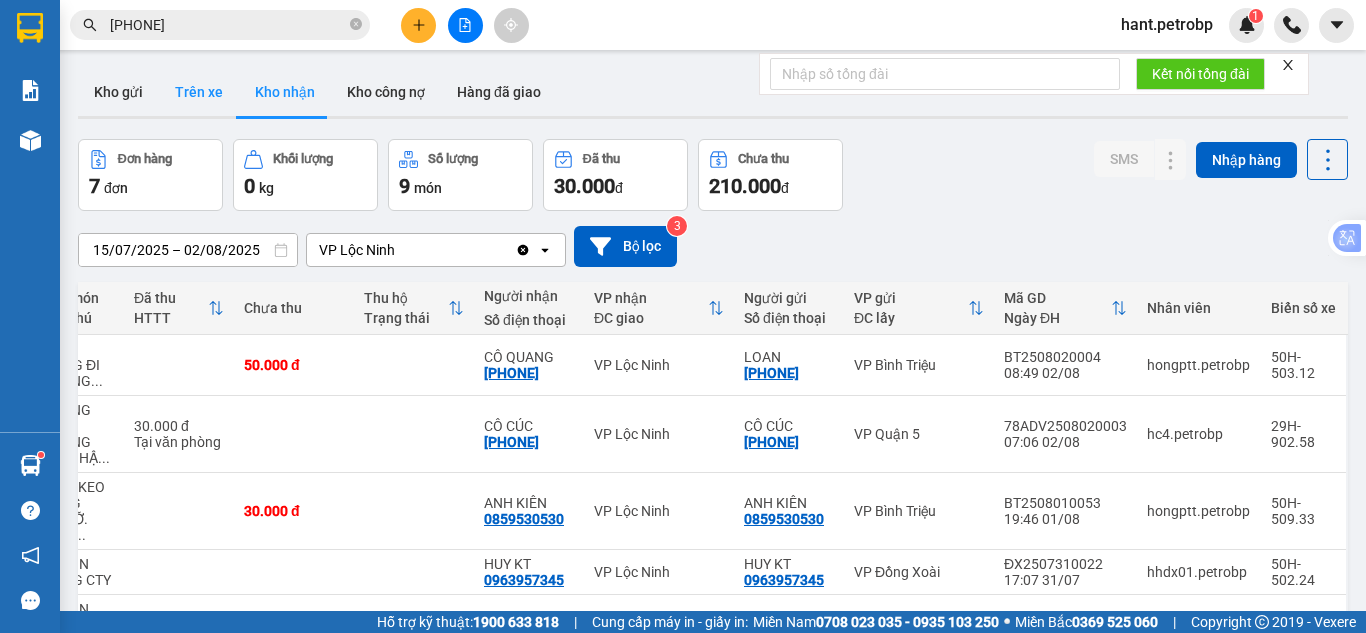 click on "Trên xe" at bounding box center (199, 92) 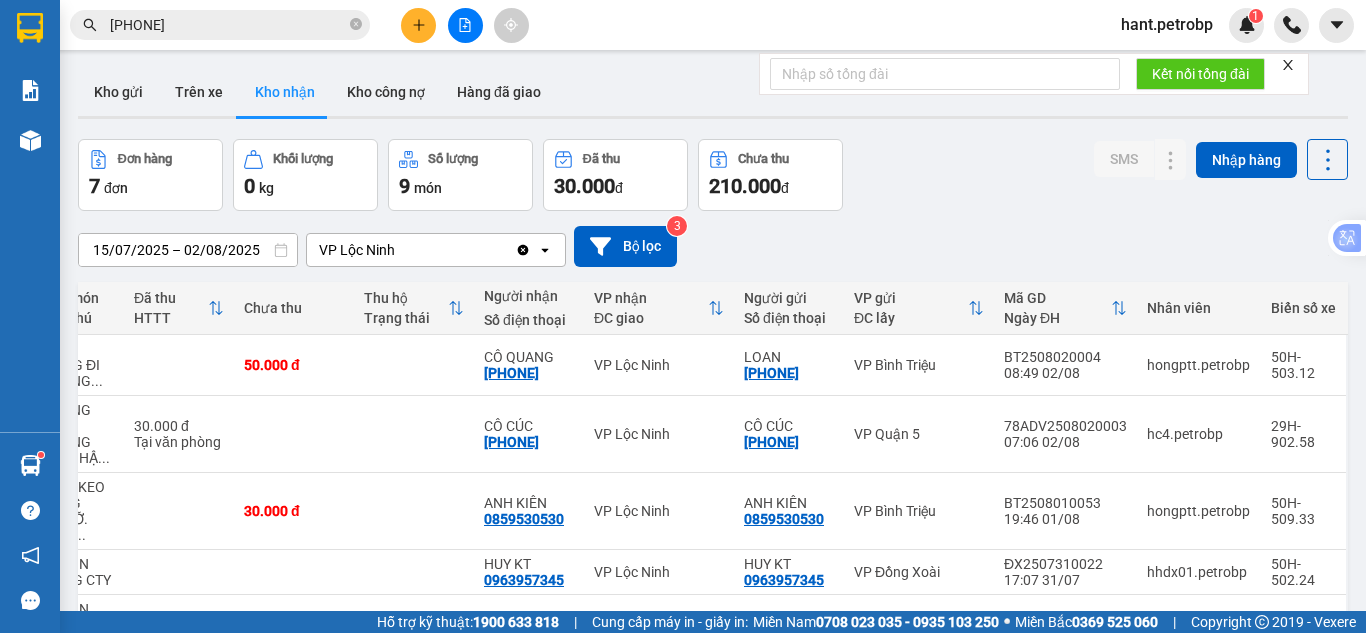type on "25/07/2025 – 02/08/2025" 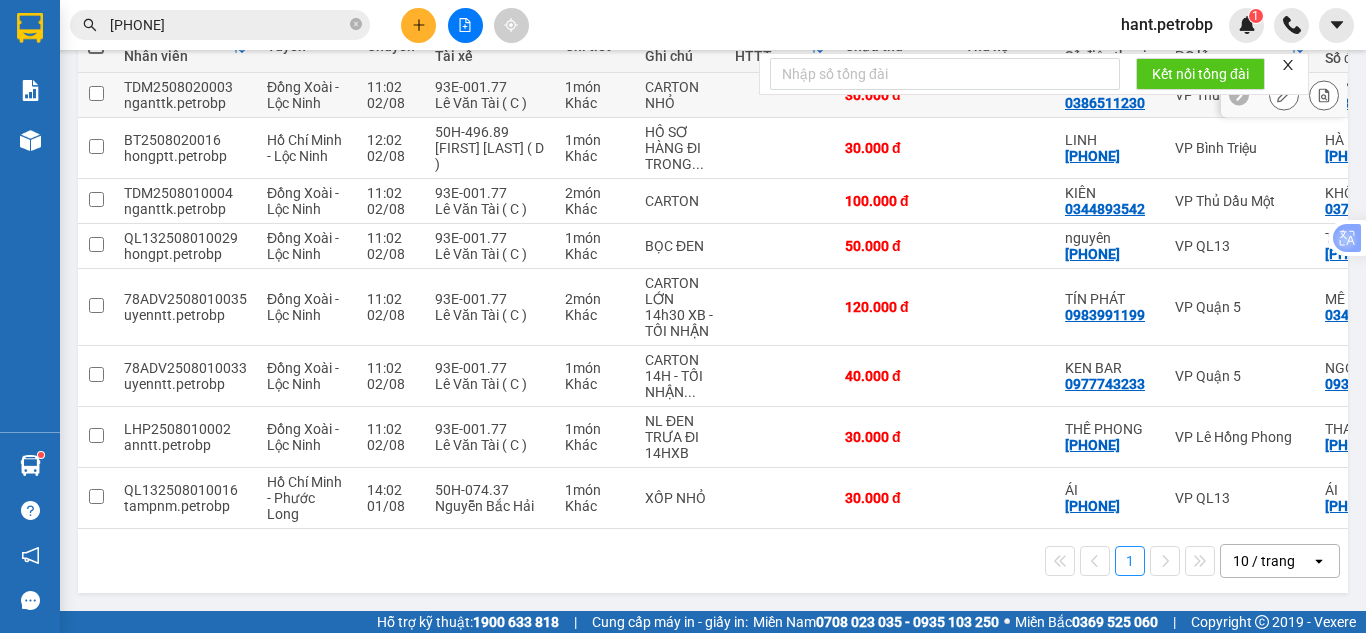 scroll, scrollTop: 270, scrollLeft: 0, axis: vertical 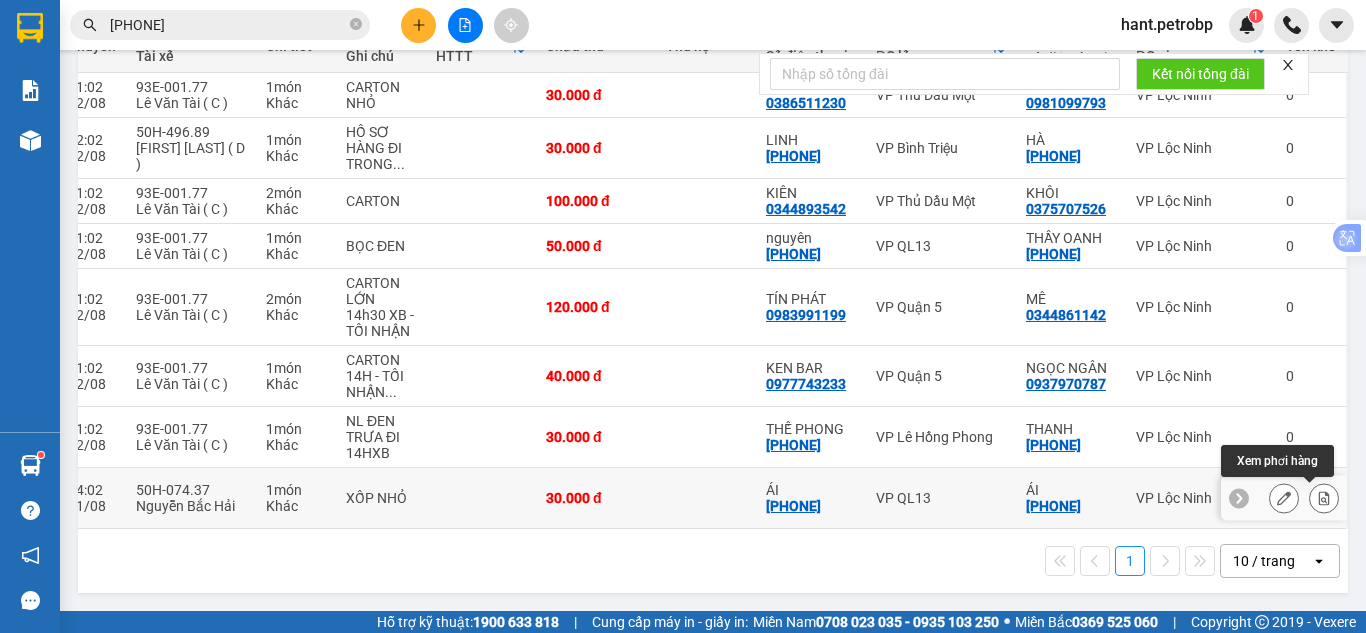 click 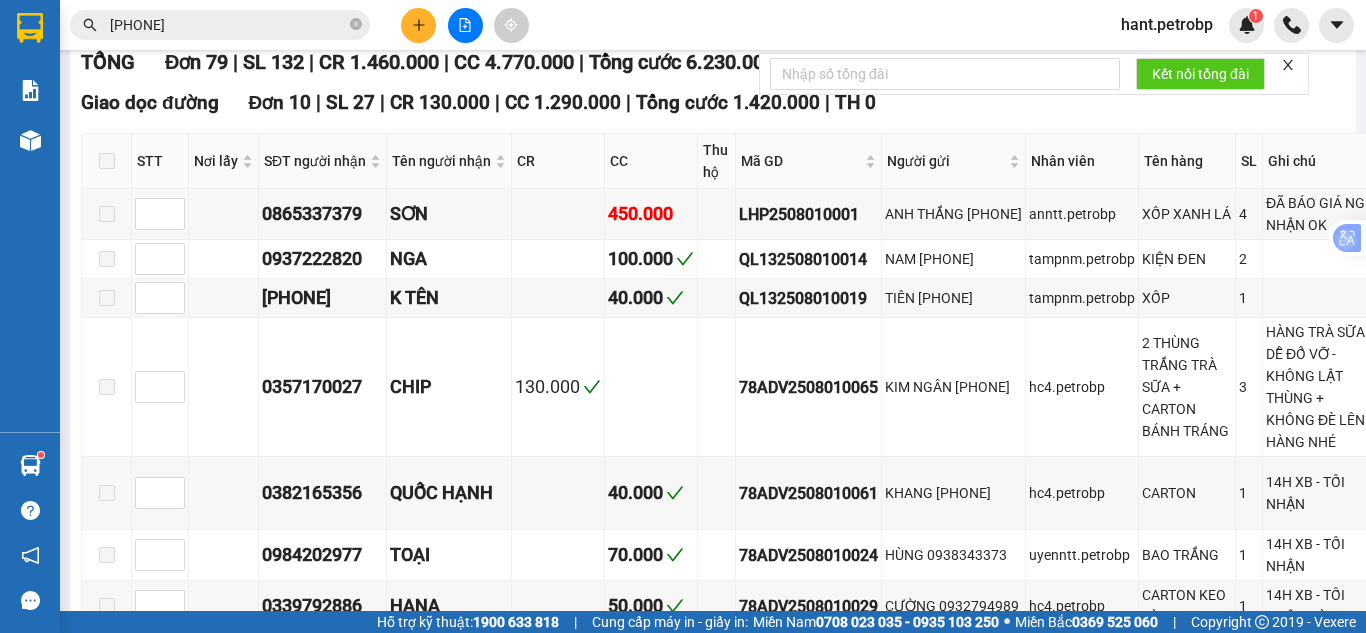 type on "01/08/2025" 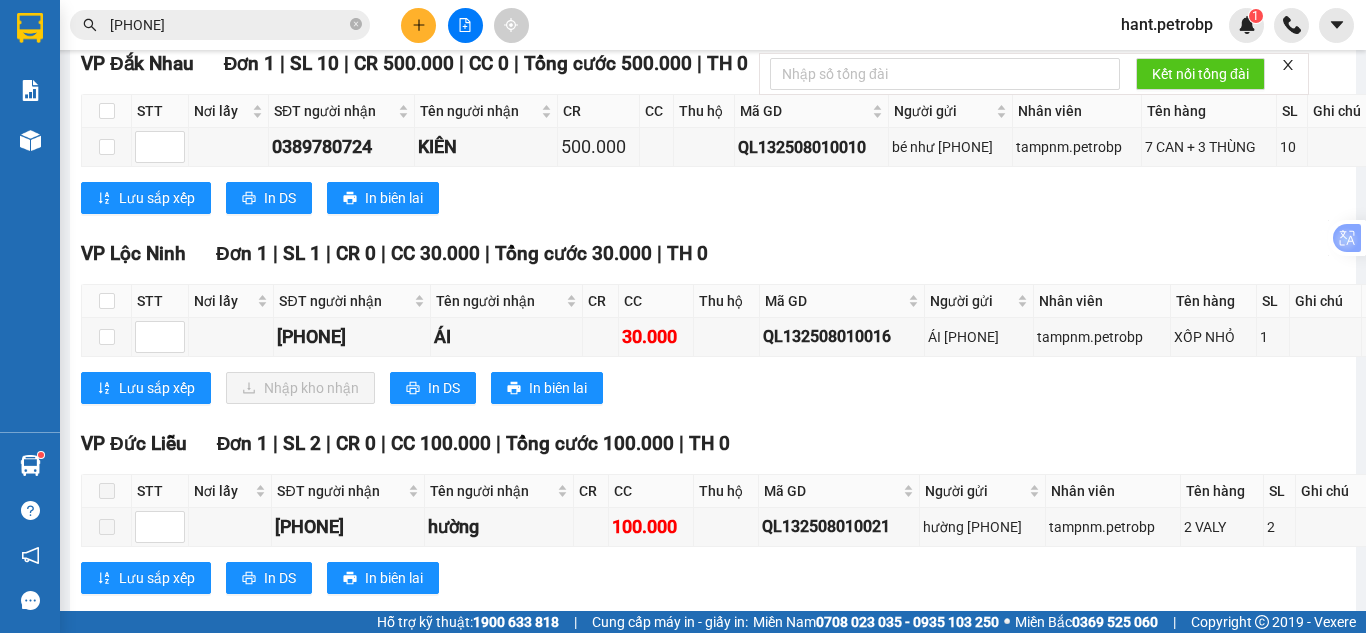 scroll, scrollTop: 6370, scrollLeft: 0, axis: vertical 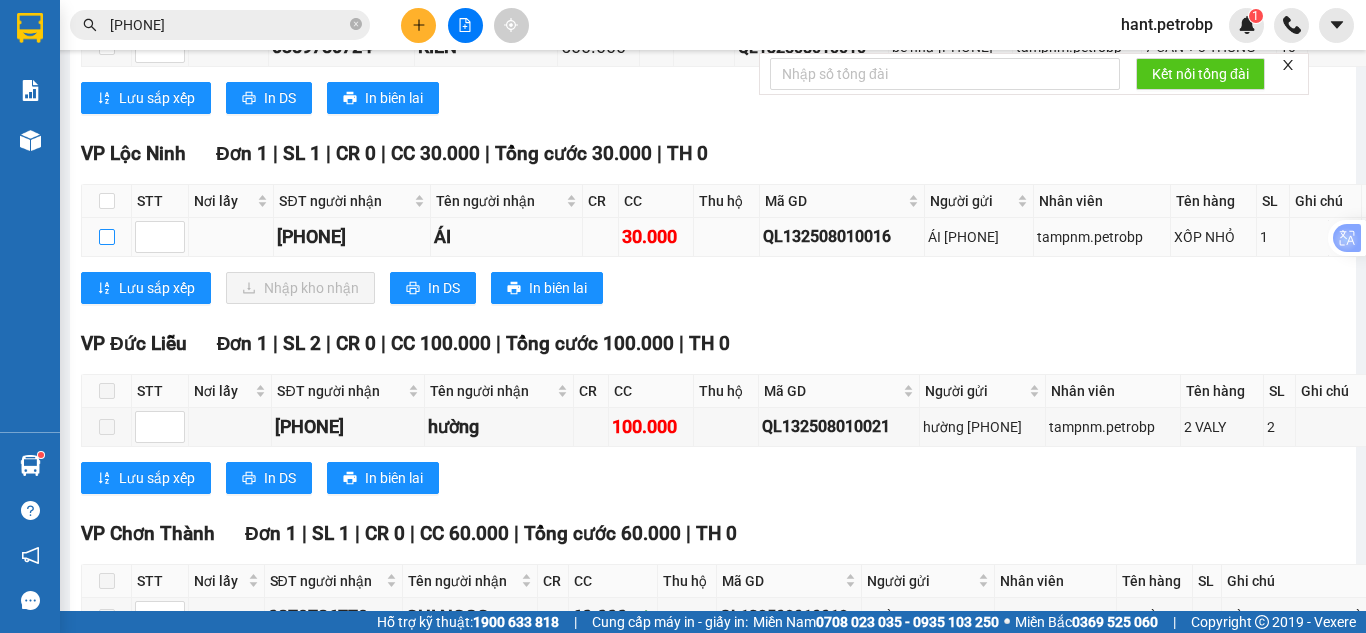 click at bounding box center (107, 237) 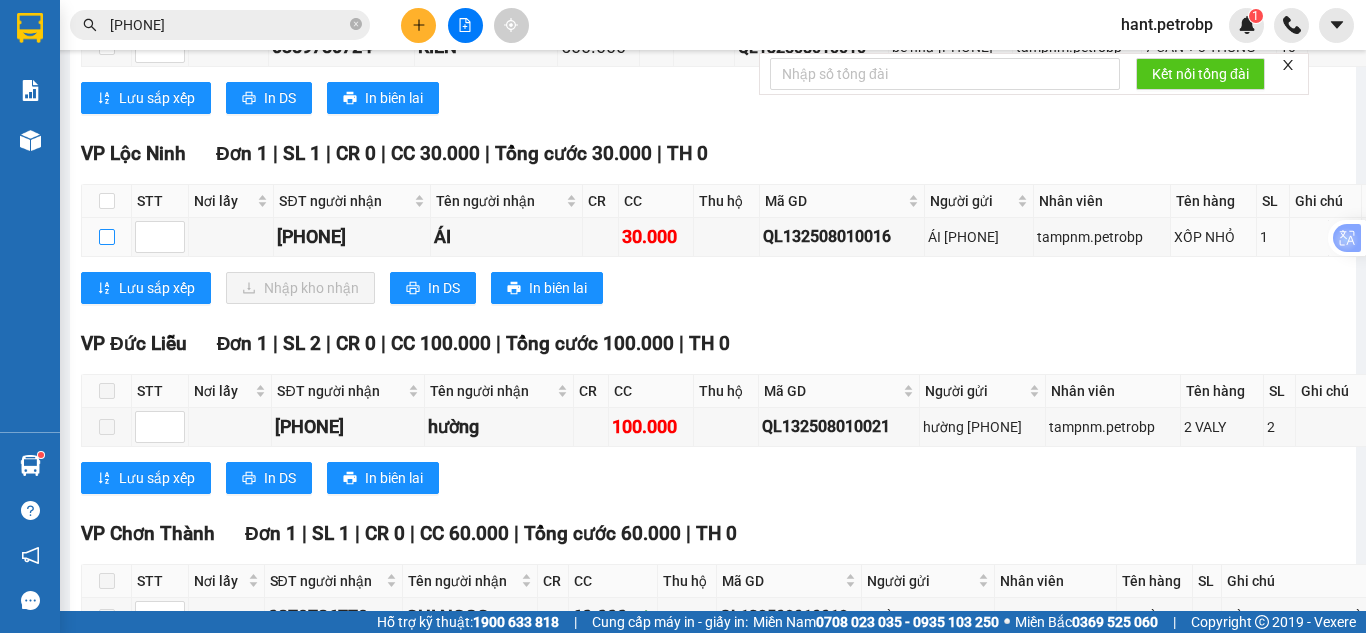checkbox on "true" 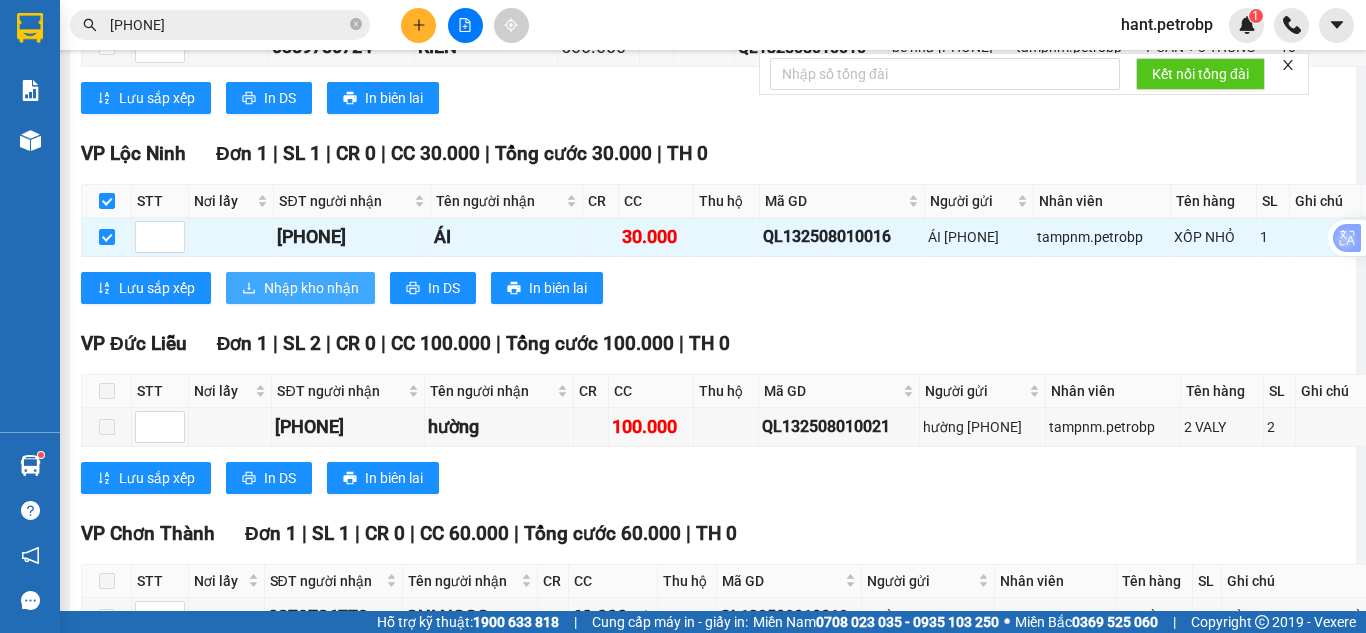 click on "Nhập kho nhận" at bounding box center [311, 288] 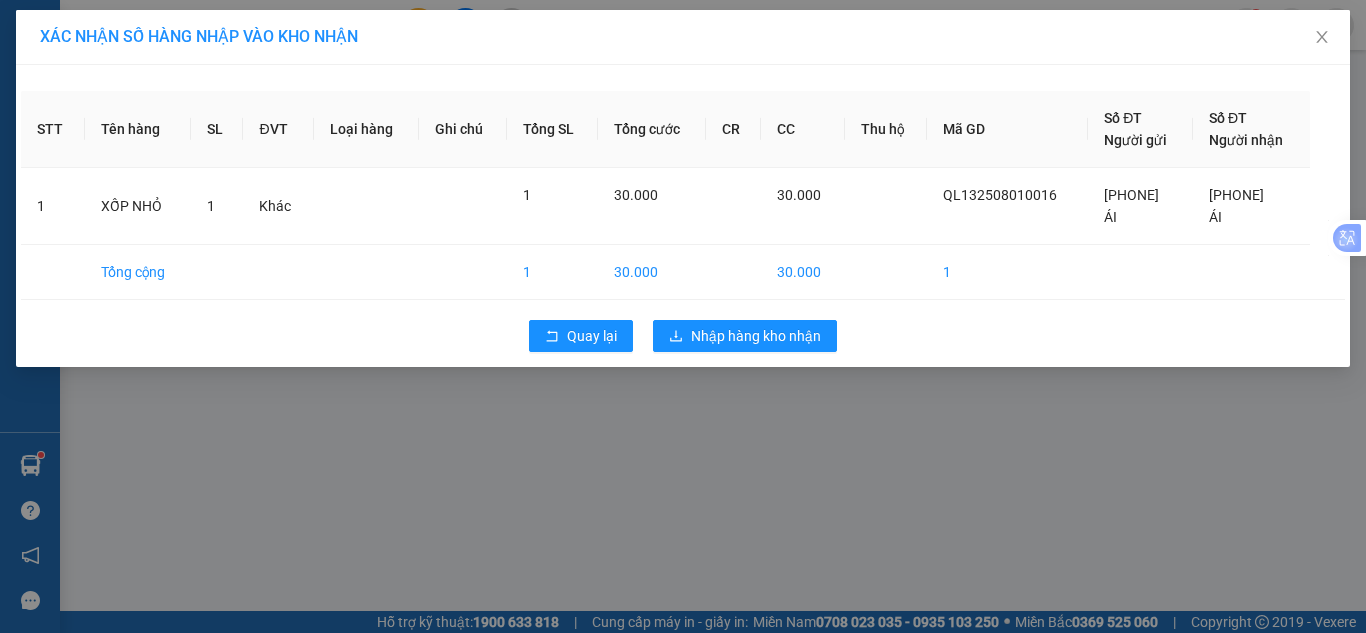 scroll, scrollTop: 0, scrollLeft: 0, axis: both 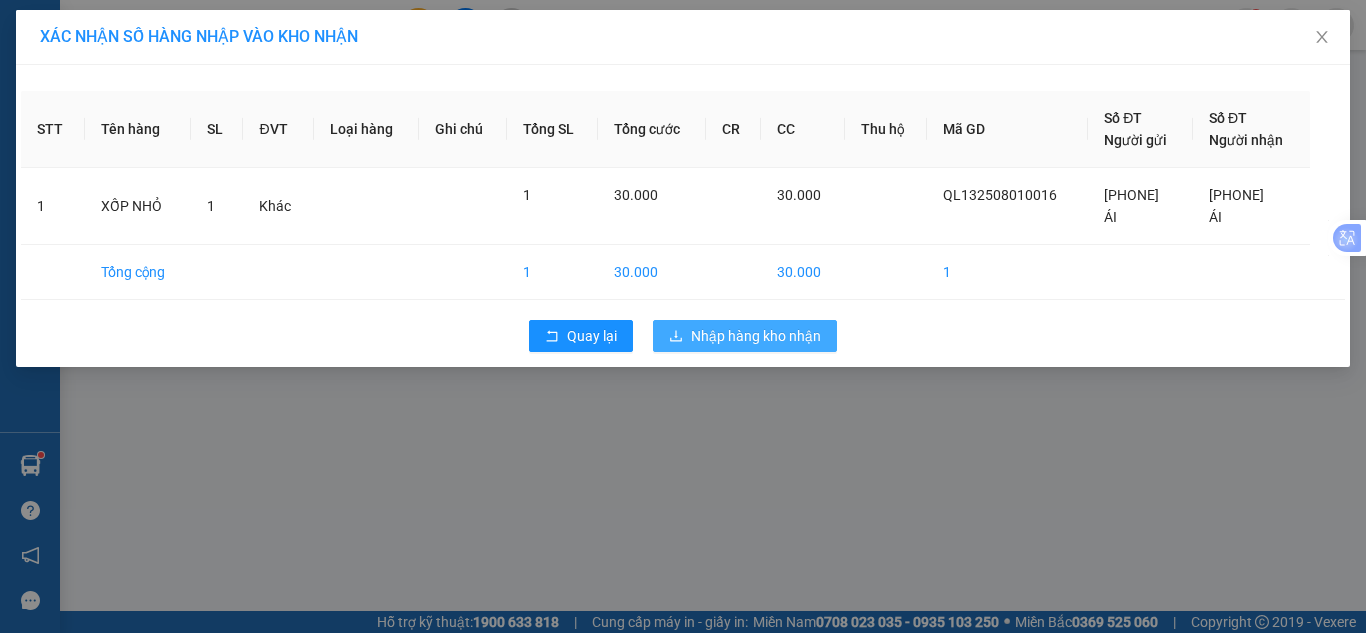 click on "Nhập hàng kho nhận" at bounding box center (756, 336) 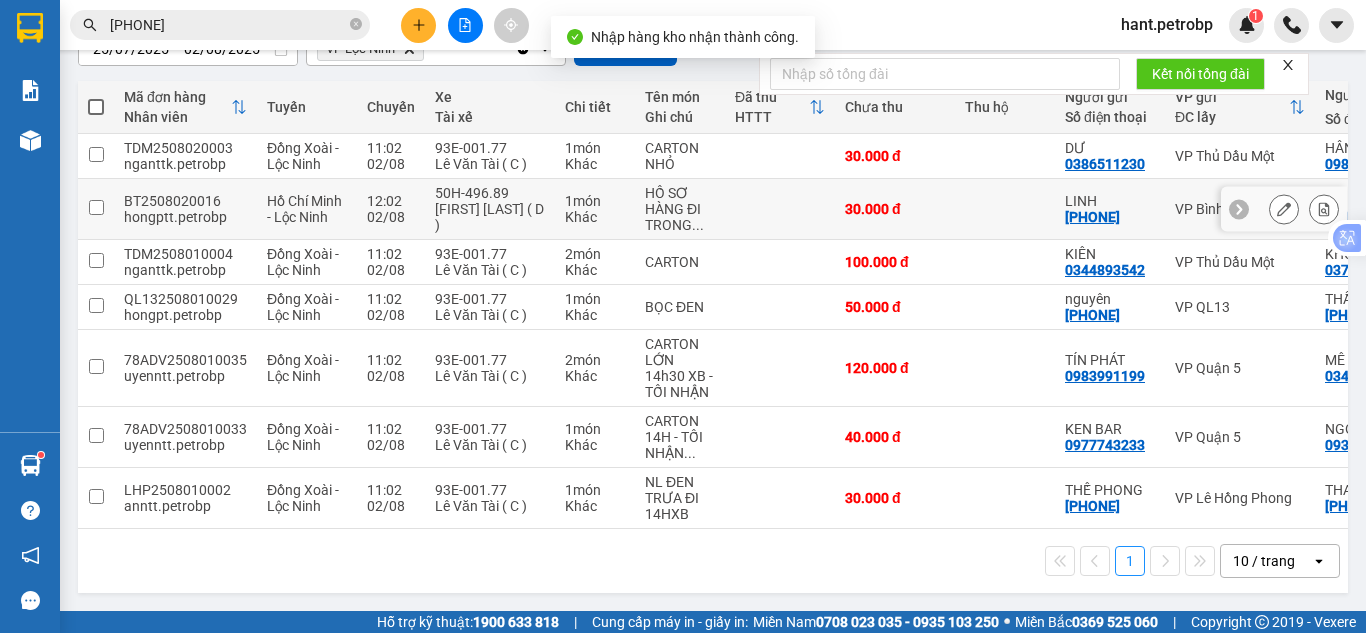 scroll, scrollTop: 0, scrollLeft: 0, axis: both 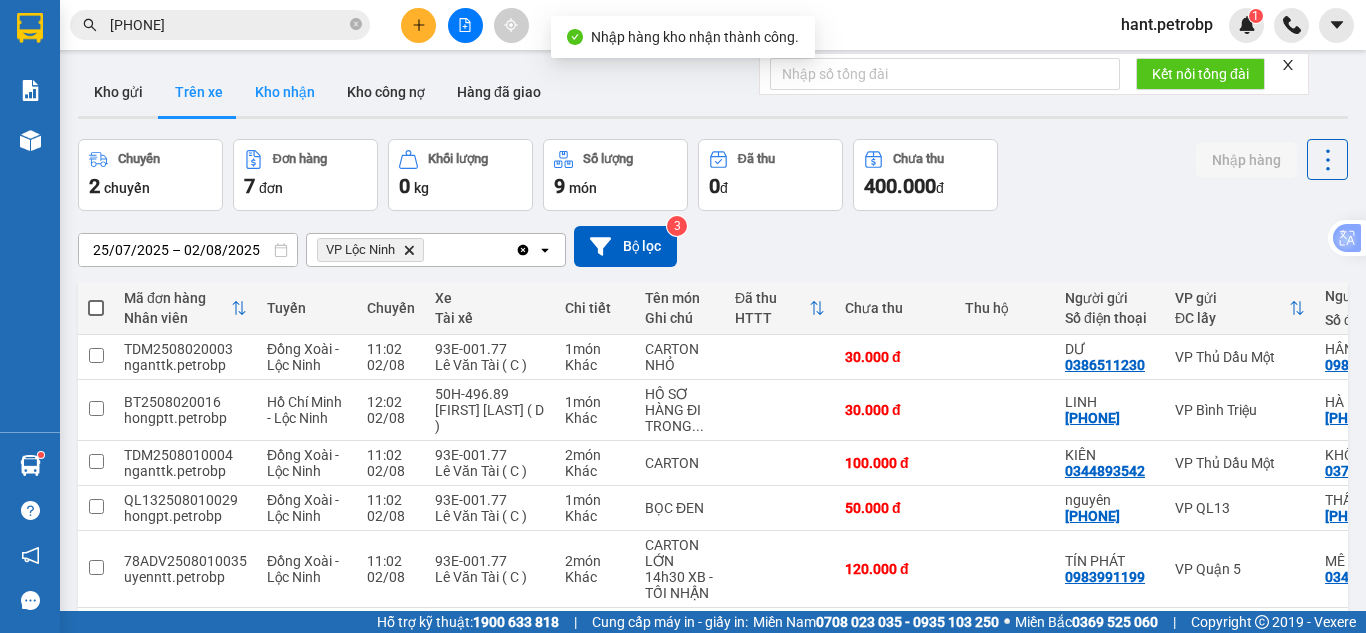 click on "Kho nhận" at bounding box center (285, 92) 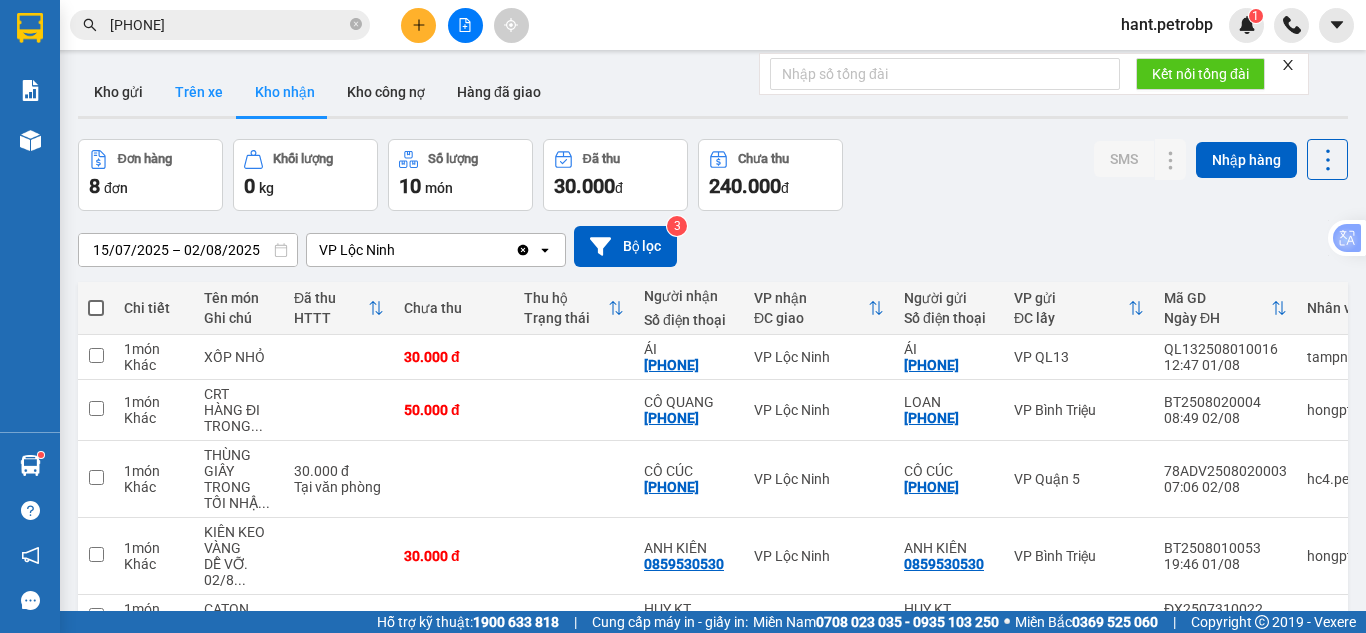 click on "Trên xe" at bounding box center [199, 92] 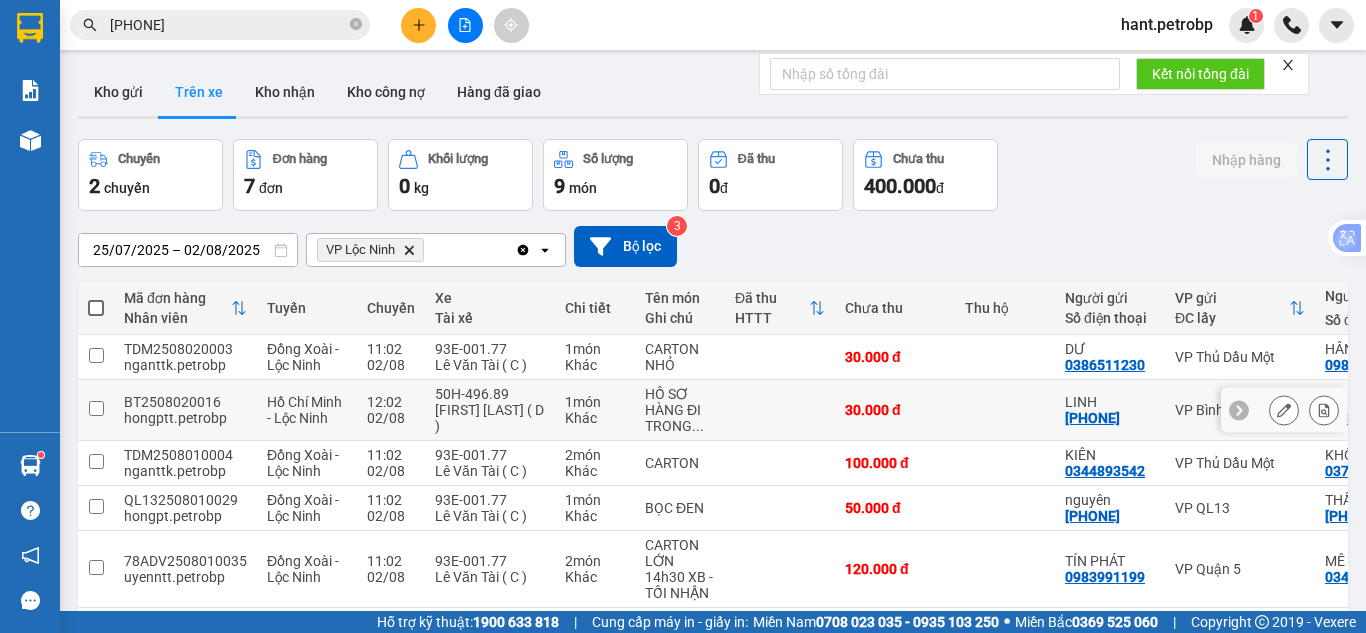 scroll, scrollTop: 209, scrollLeft: 0, axis: vertical 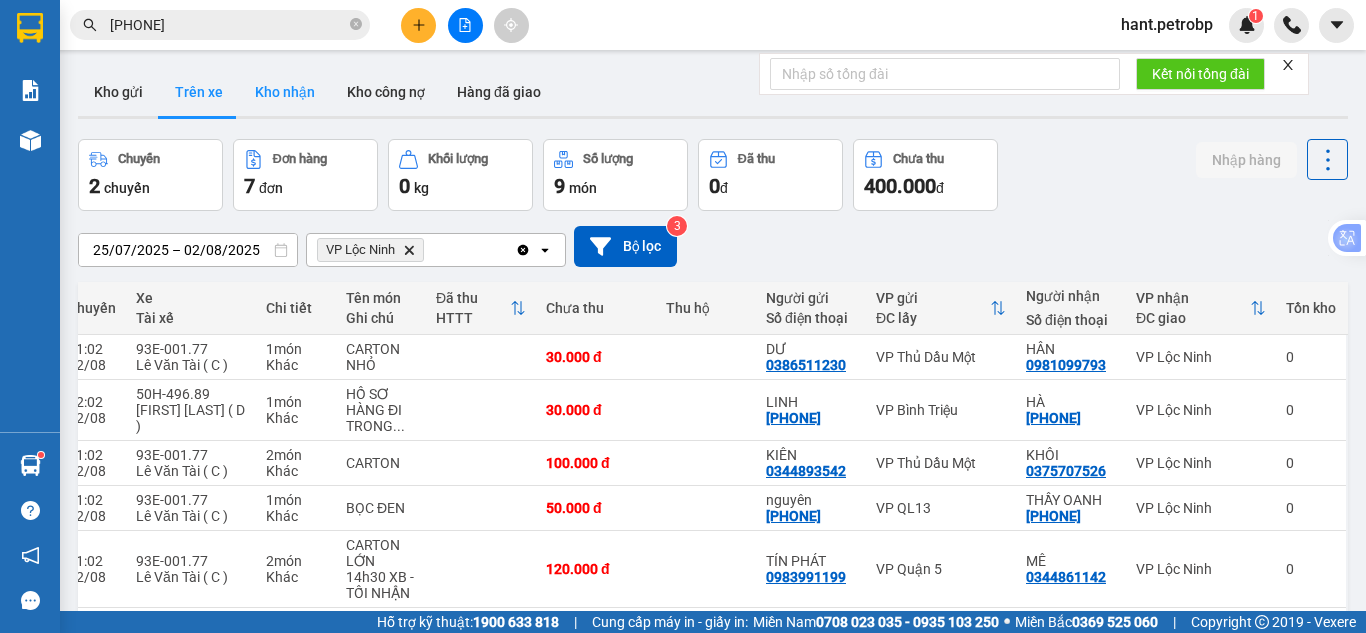 click on "Kho nhận" at bounding box center (285, 92) 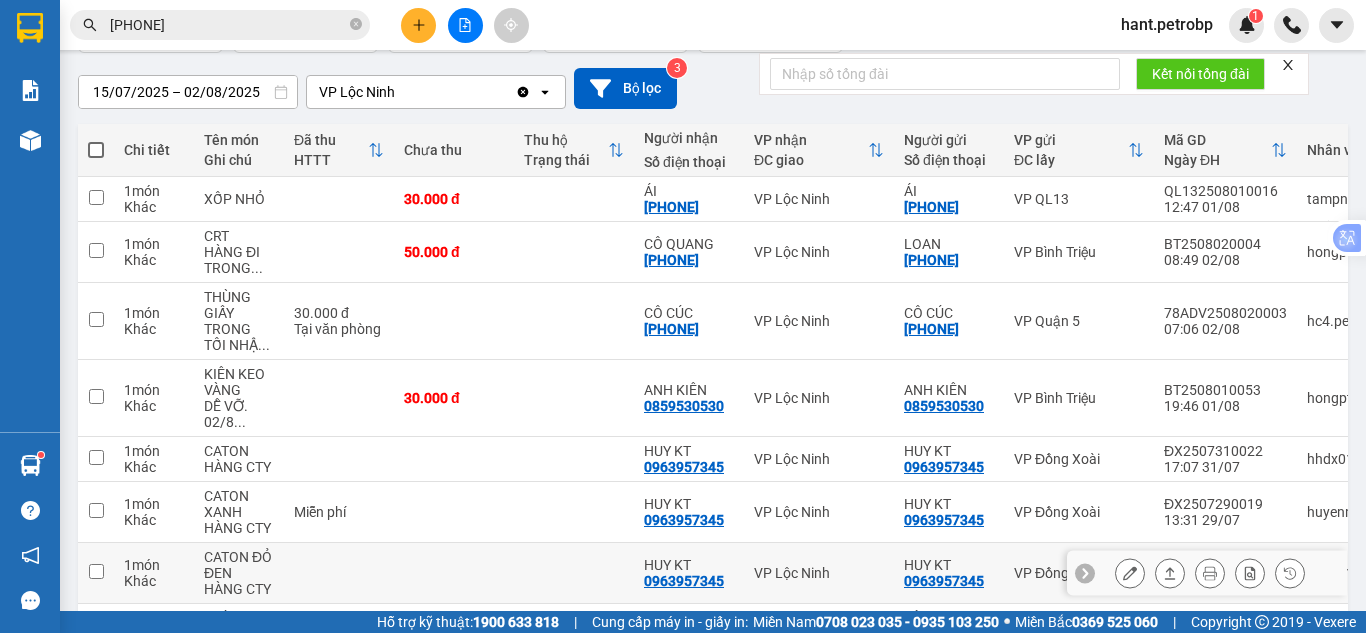 scroll, scrollTop: 0, scrollLeft: 0, axis: both 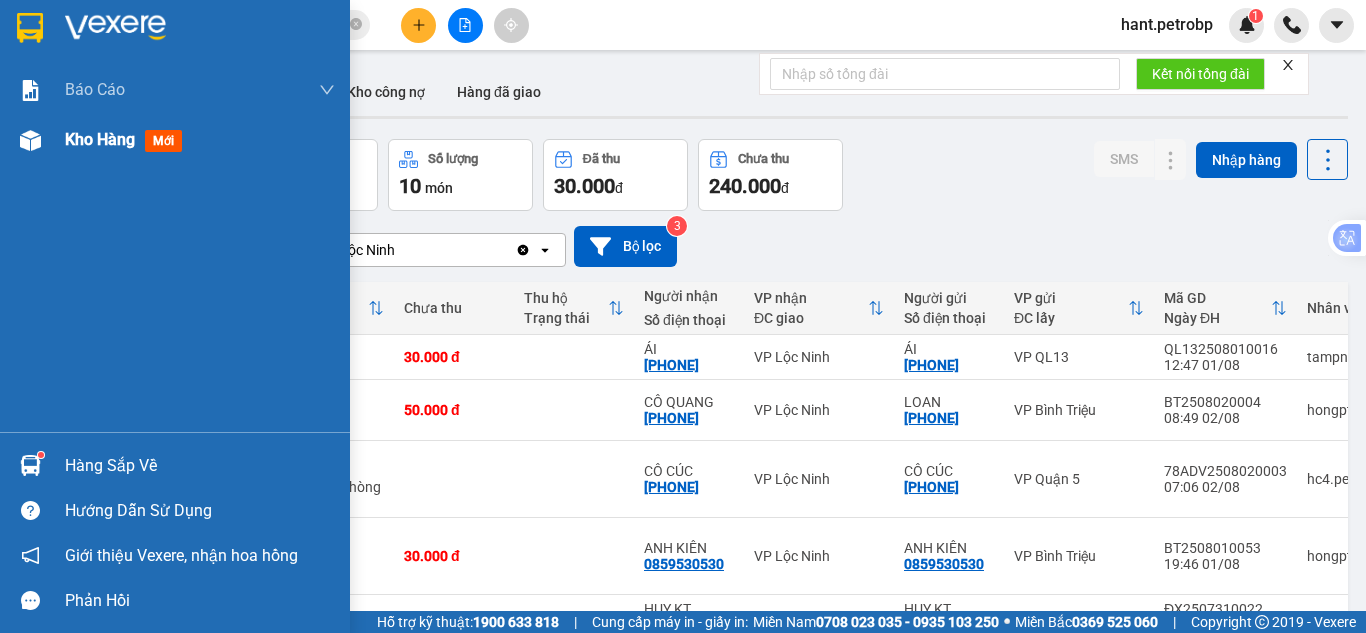 drag, startPoint x: 62, startPoint y: 147, endPoint x: 80, endPoint y: 140, distance: 19.313208 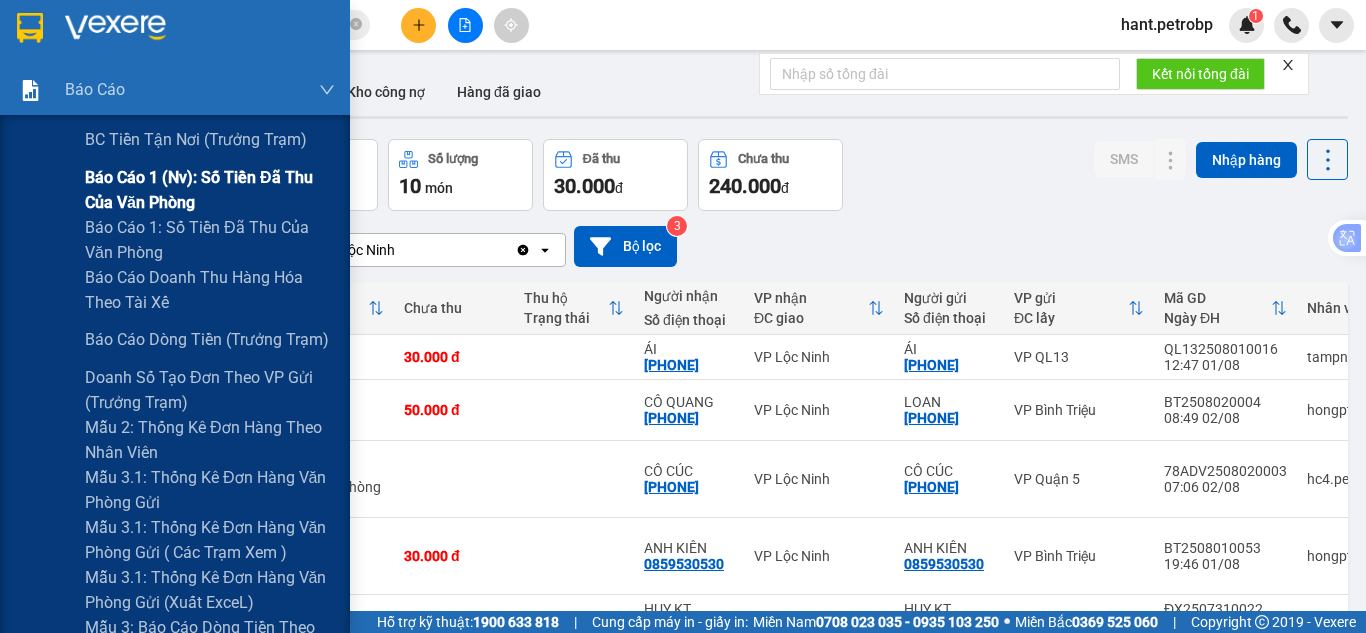 click on "Báo cáo 1 (nv): Số tiền đã thu của văn phòng" at bounding box center (210, 190) 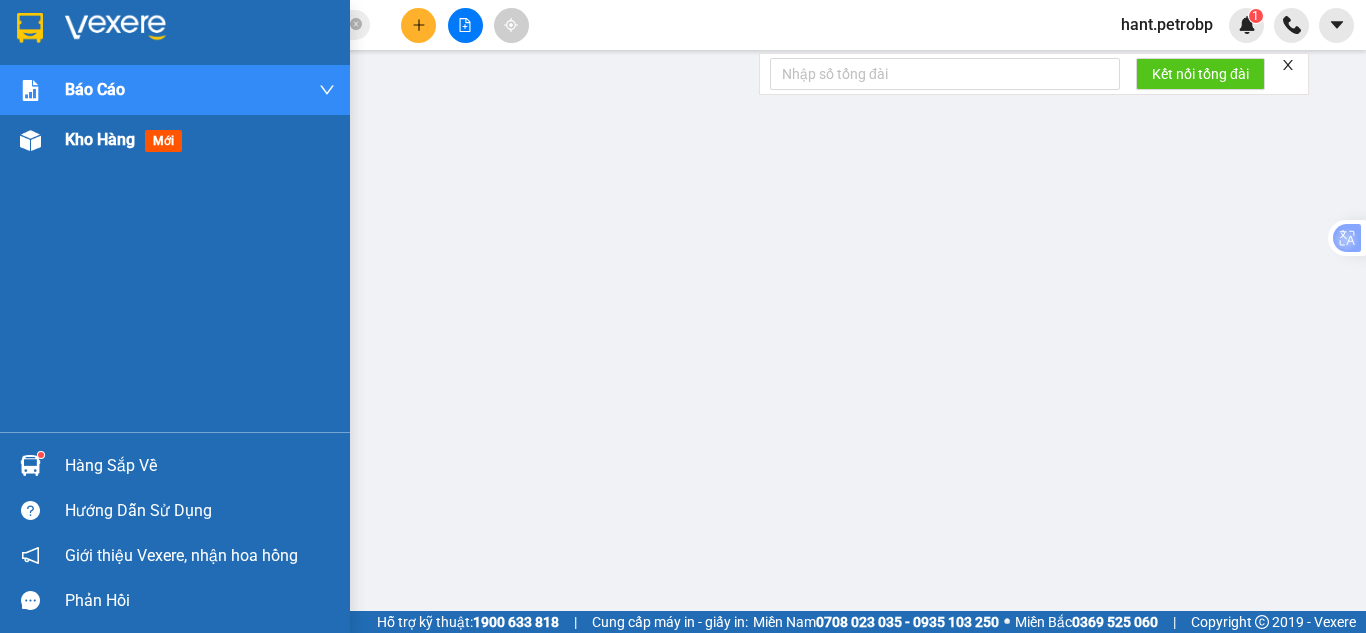 click at bounding box center (30, 140) 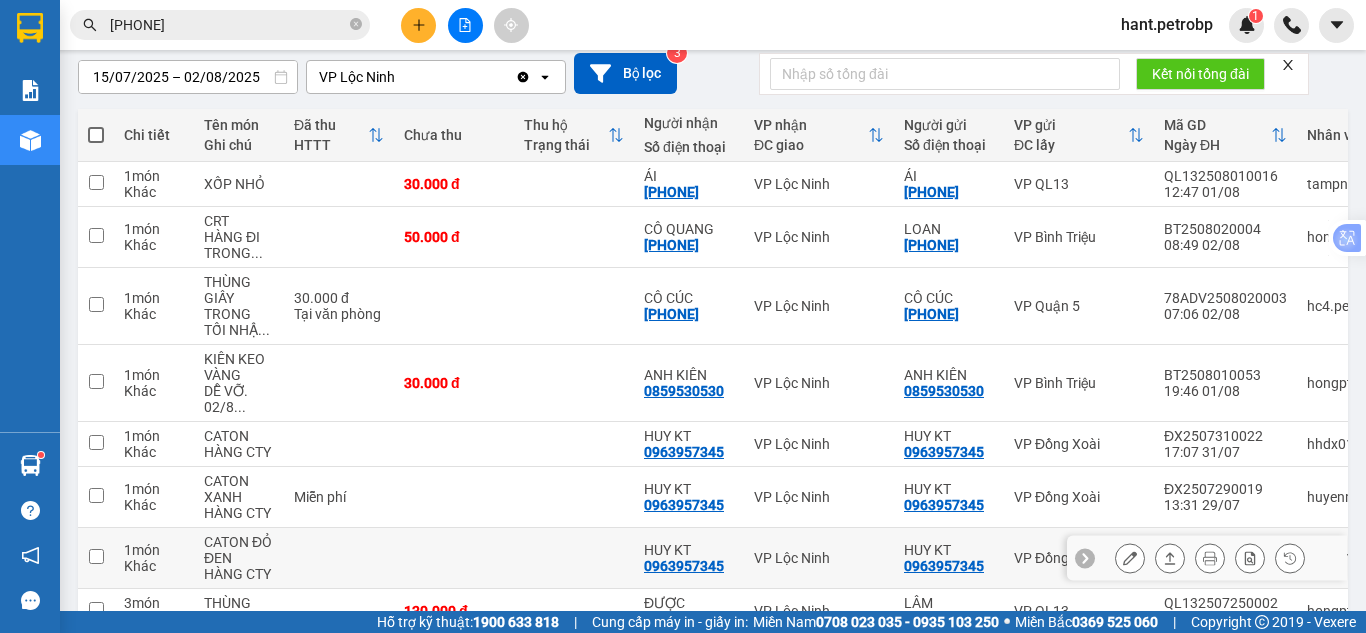 scroll, scrollTop: 0, scrollLeft: 0, axis: both 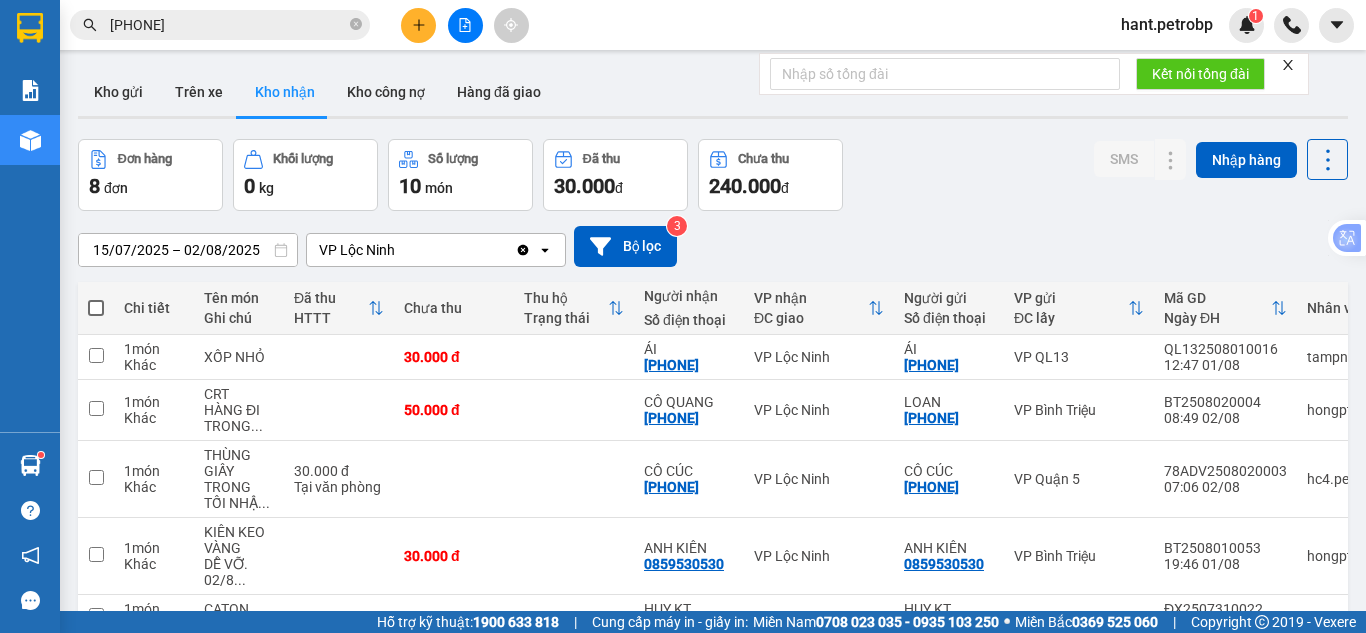 click on "15/07/2025 – 02/08/2025" at bounding box center [188, 250] 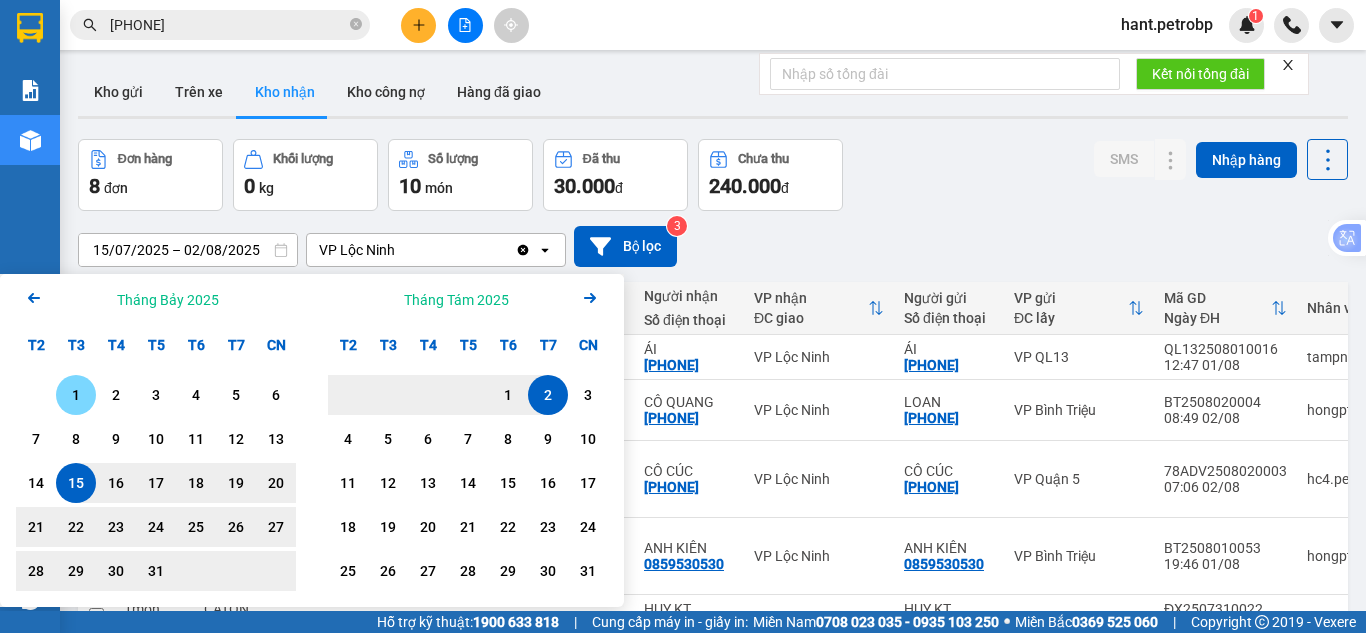 click on "1" at bounding box center [76, 395] 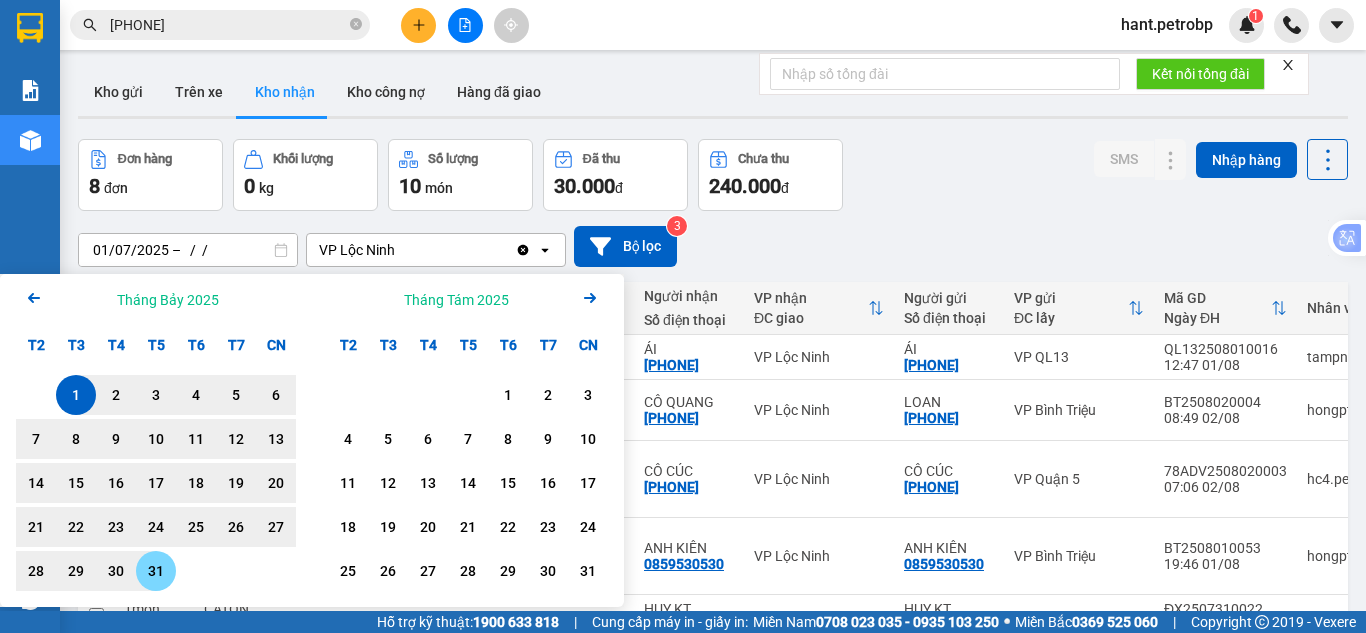 drag, startPoint x: 151, startPoint y: 572, endPoint x: 151, endPoint y: 529, distance: 43 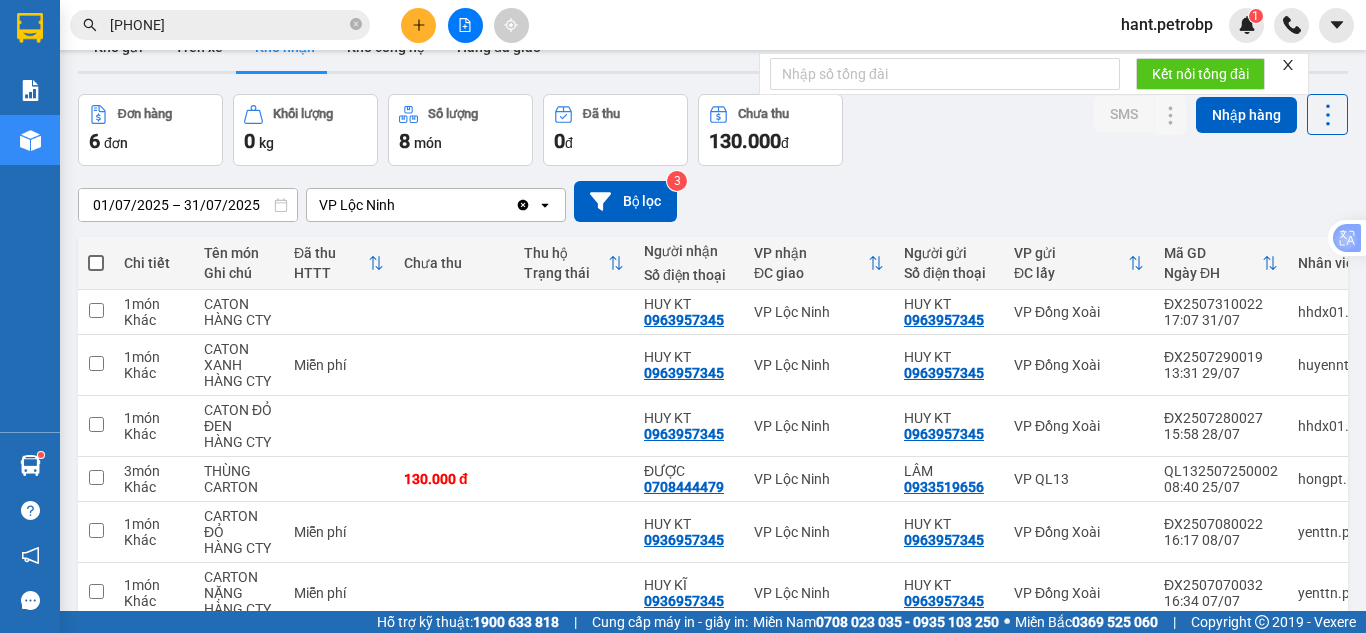 scroll, scrollTop: 0, scrollLeft: 0, axis: both 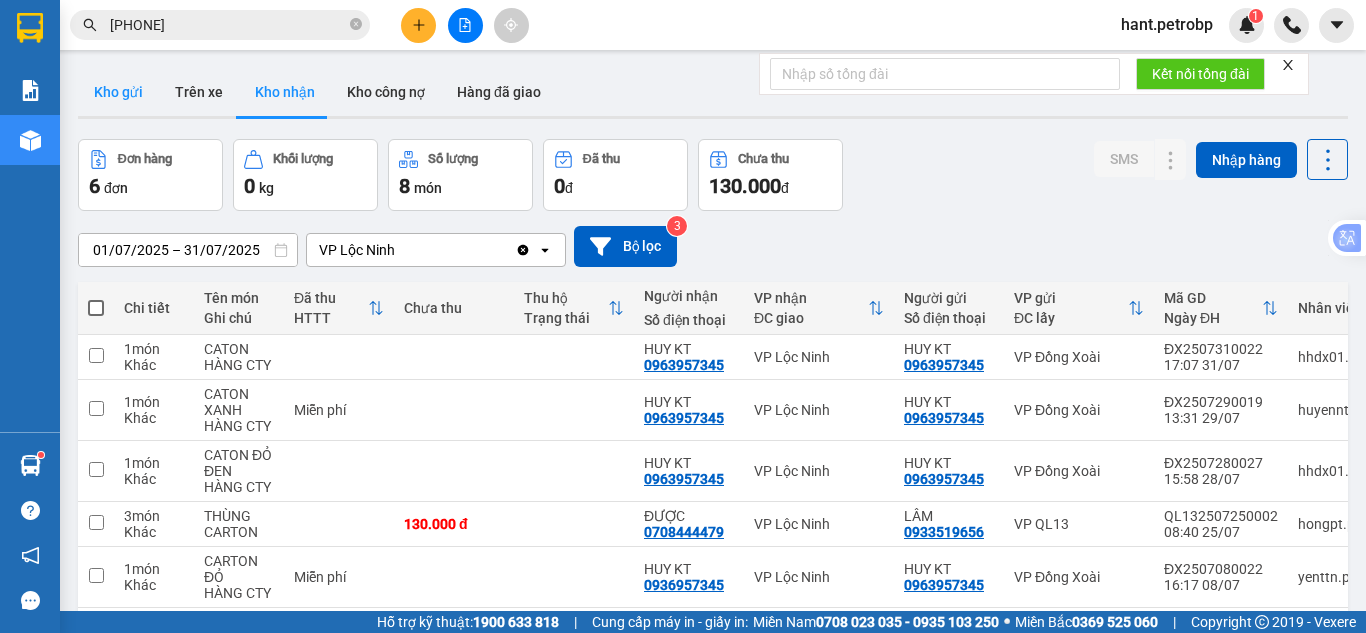 click on "Kho gửi" at bounding box center [118, 92] 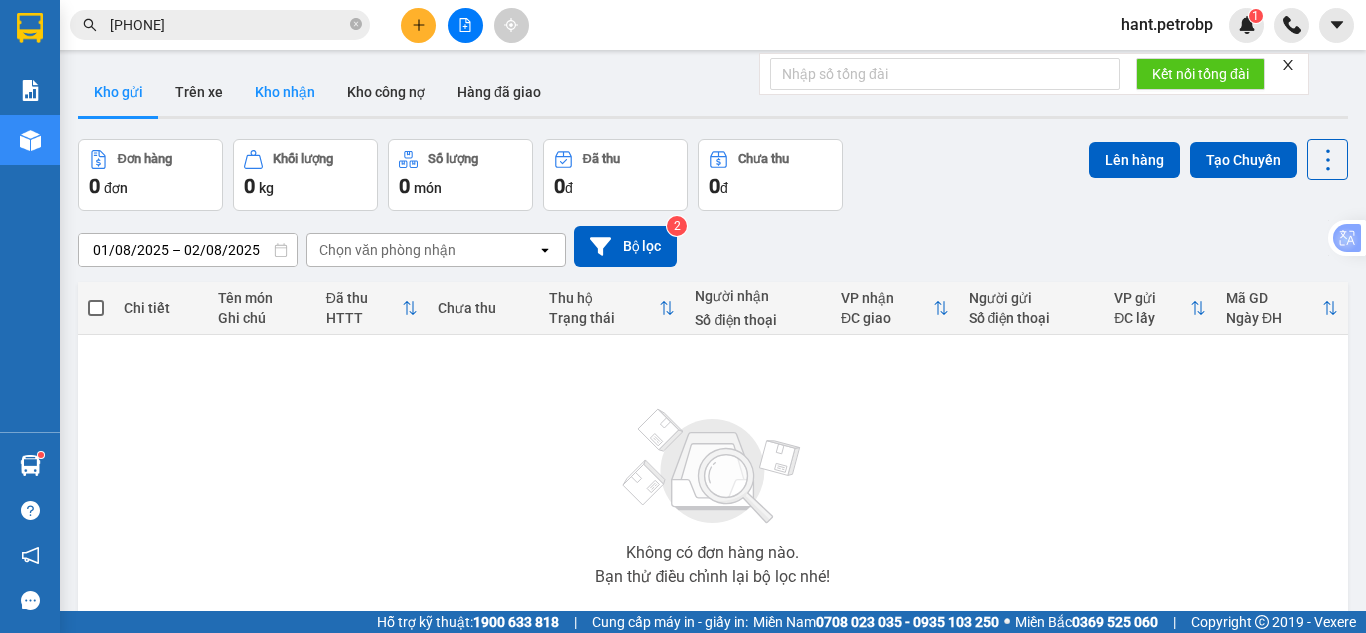 click on "Kho nhận" at bounding box center [285, 92] 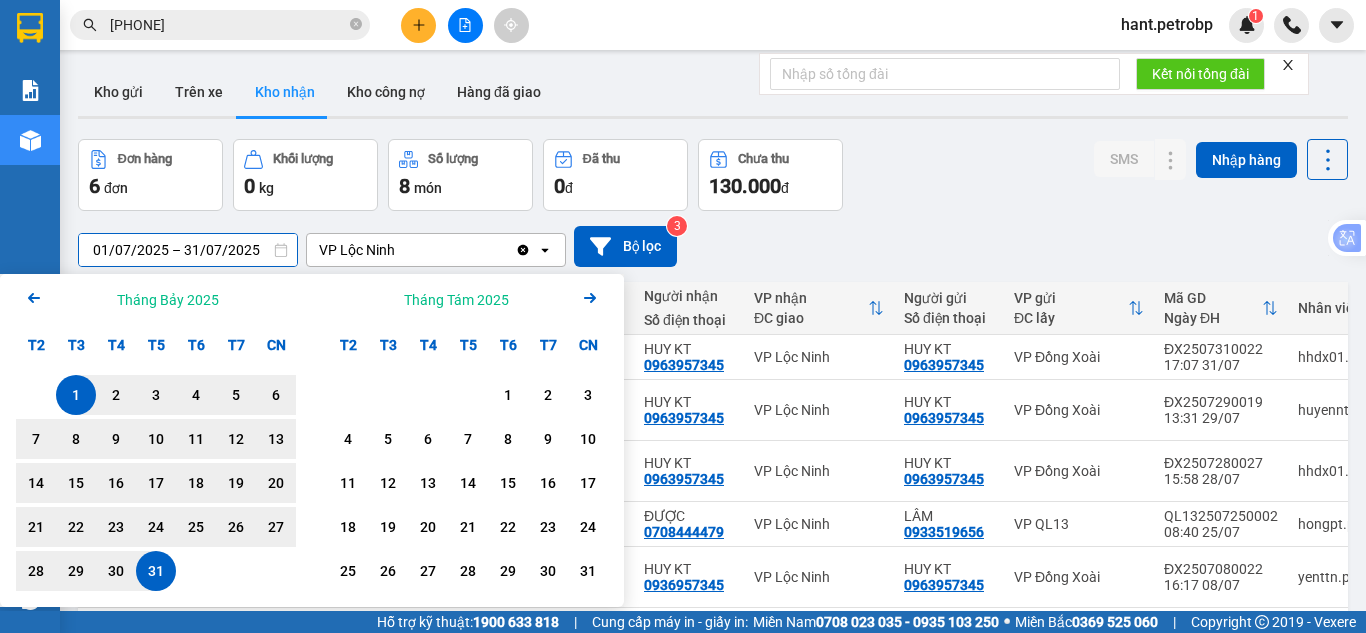 click on "01/07/2025 – 31/07/2025" at bounding box center [188, 250] 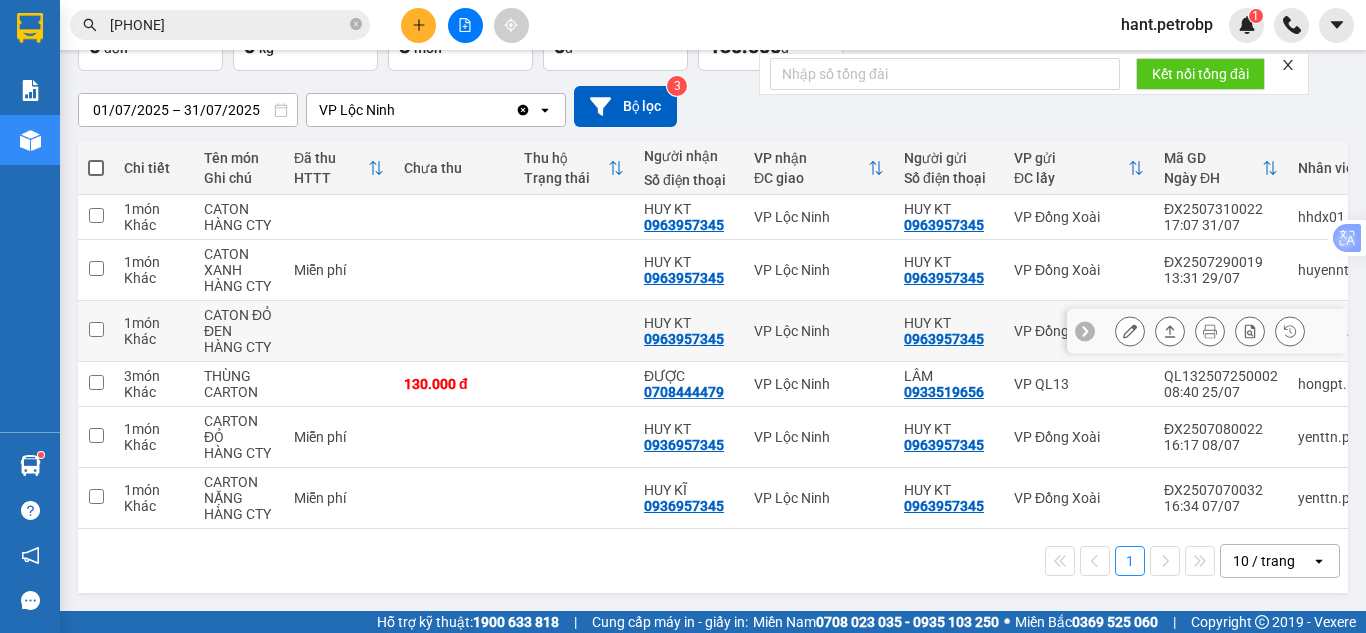 scroll, scrollTop: 148, scrollLeft: 0, axis: vertical 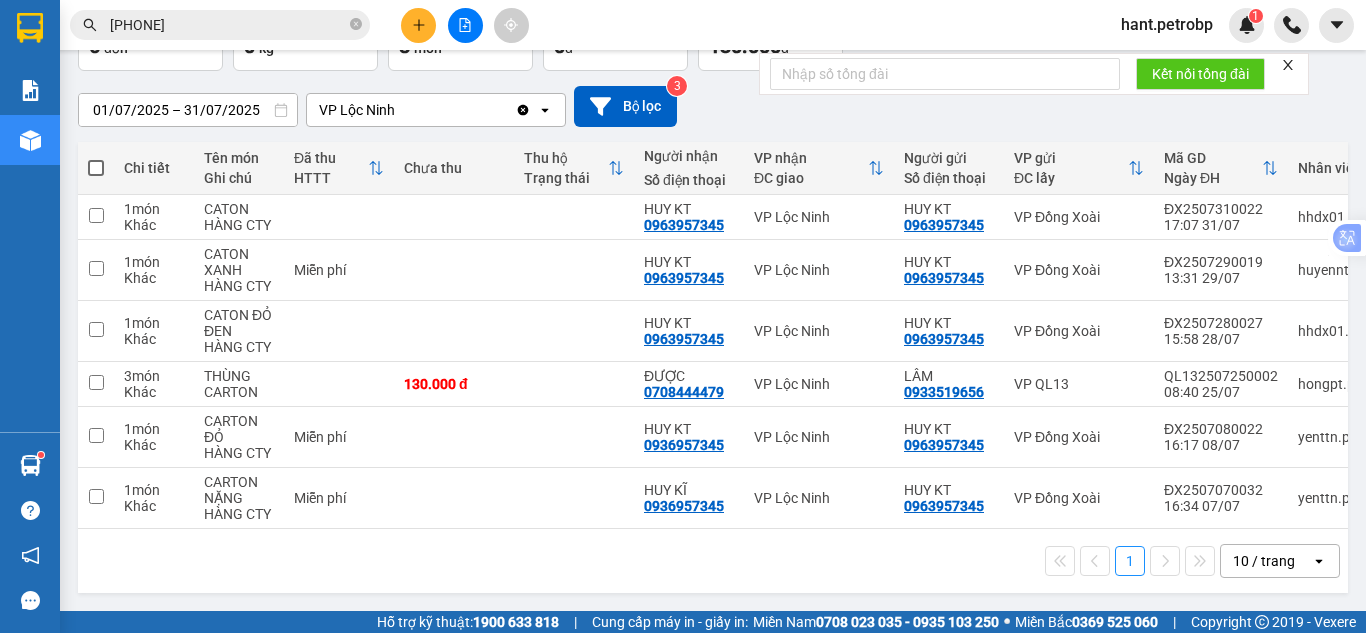 drag, startPoint x: 604, startPoint y: 581, endPoint x: 582, endPoint y: 561, distance: 29.732138 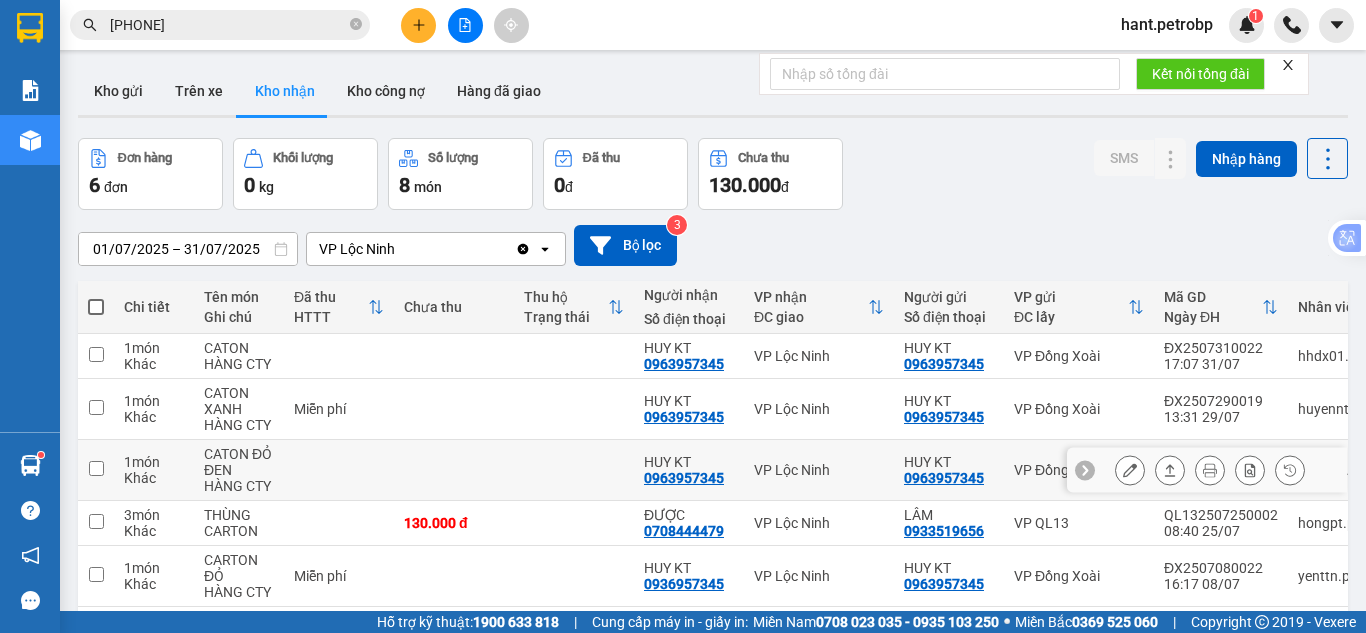 scroll, scrollTop: 0, scrollLeft: 0, axis: both 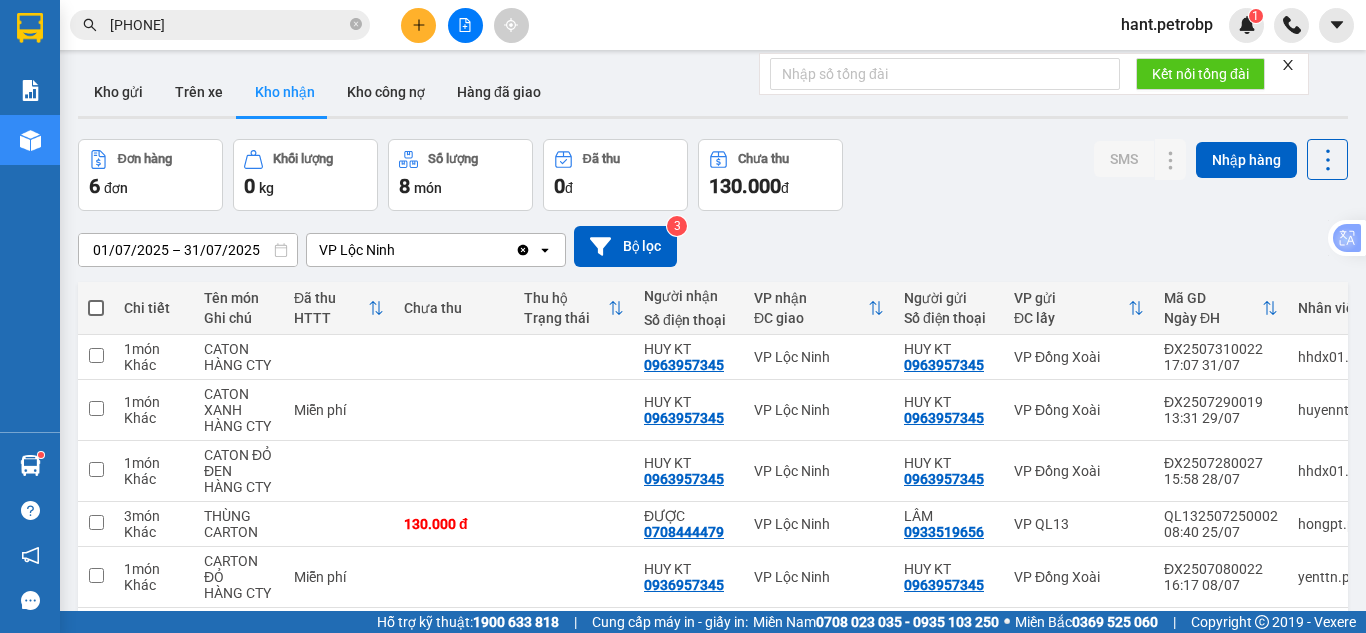 click on "Kho gửi Trên xe Kho nhận Kho công nợ Hàng đã giao" at bounding box center [713, 94] 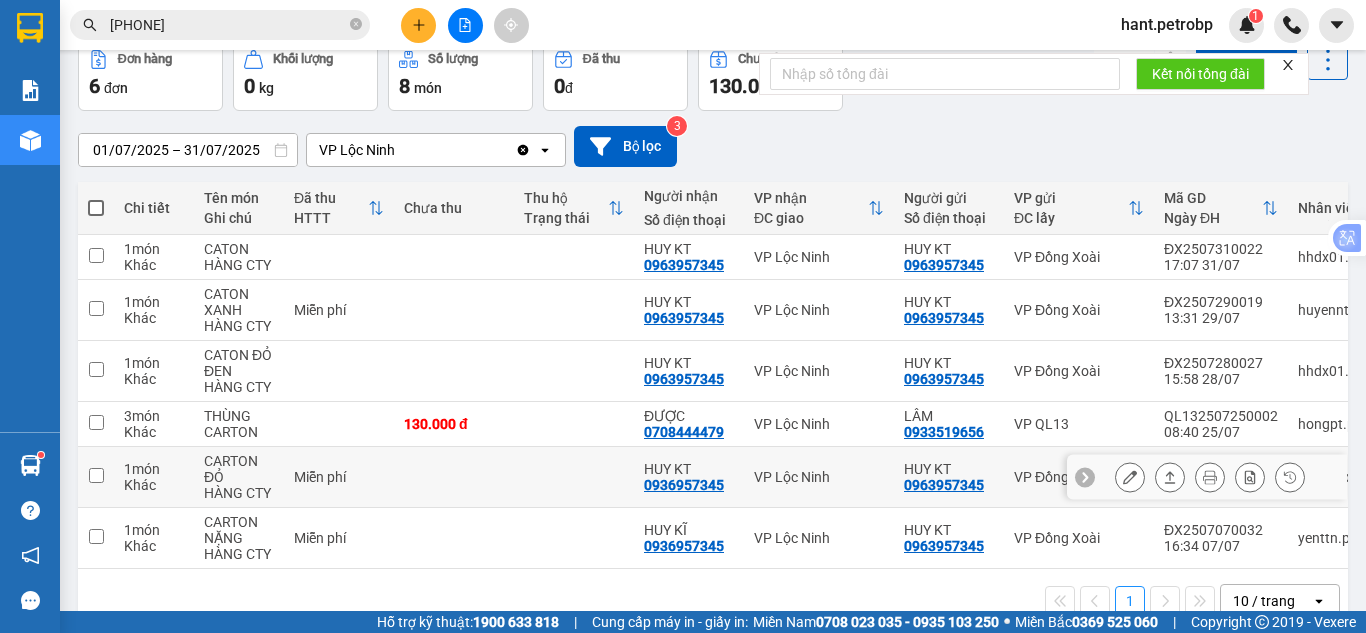 scroll, scrollTop: 0, scrollLeft: 0, axis: both 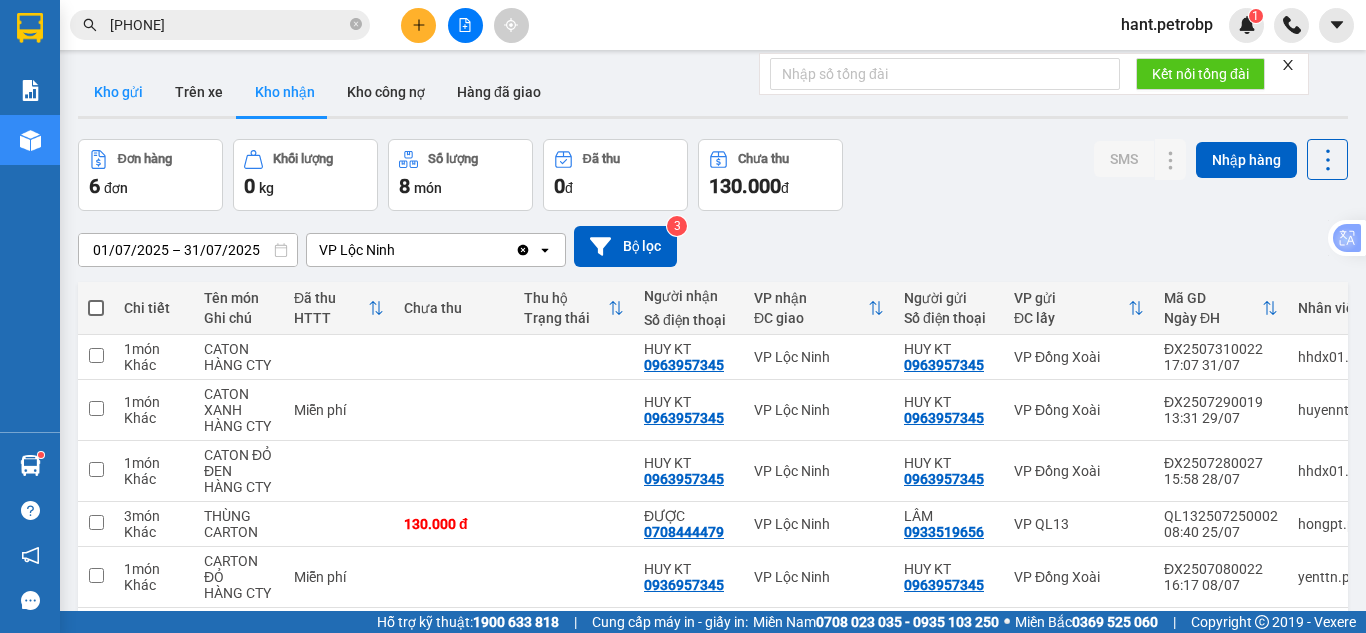 click on "Kho gửi" at bounding box center [118, 92] 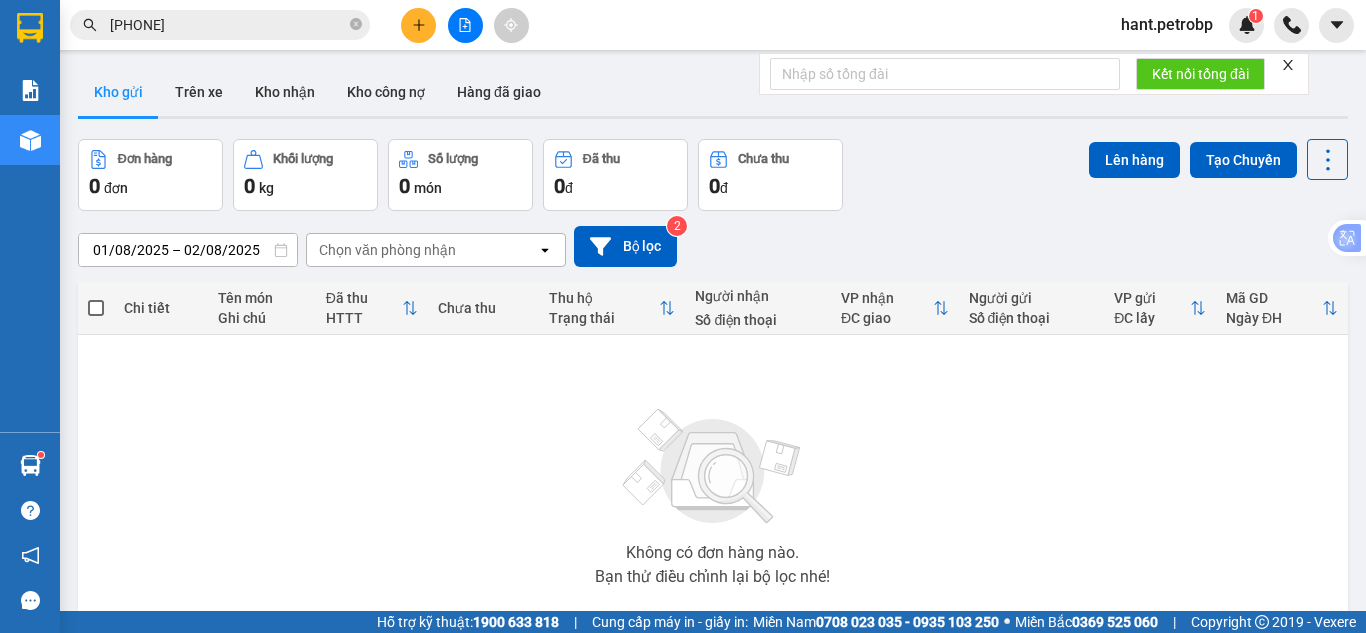 click on "Chọn văn phòng nhận" at bounding box center [387, 250] 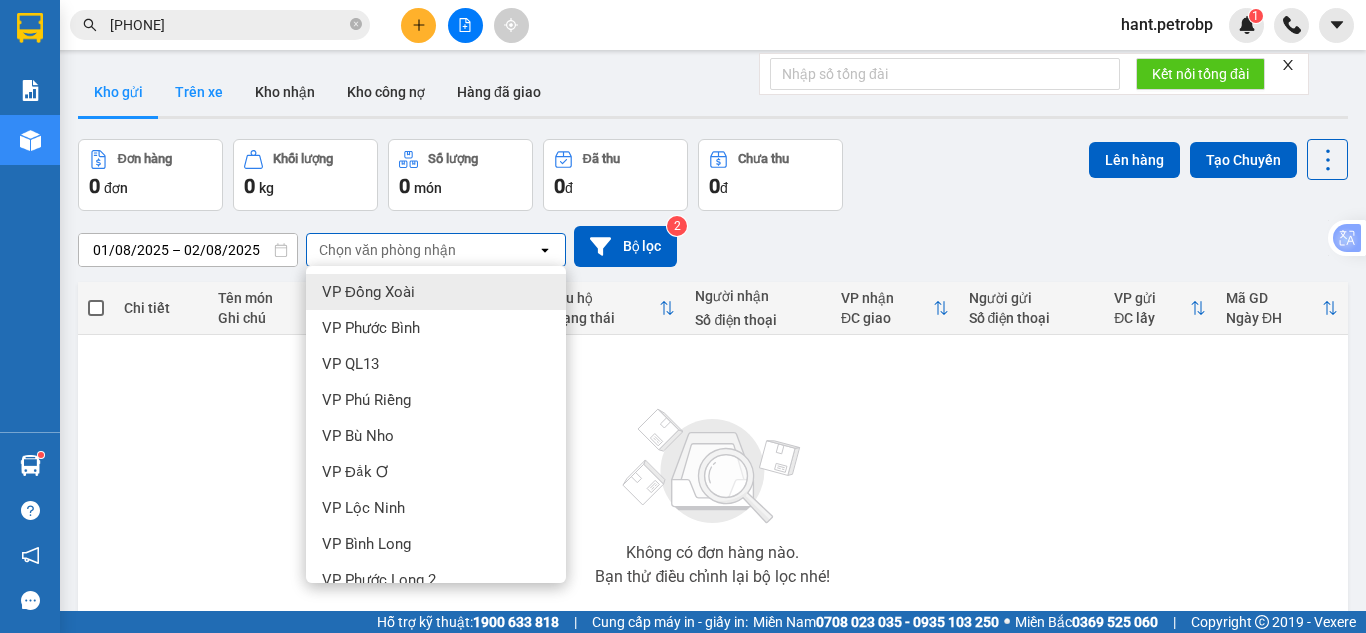 click on "Trên xe" at bounding box center (199, 92) 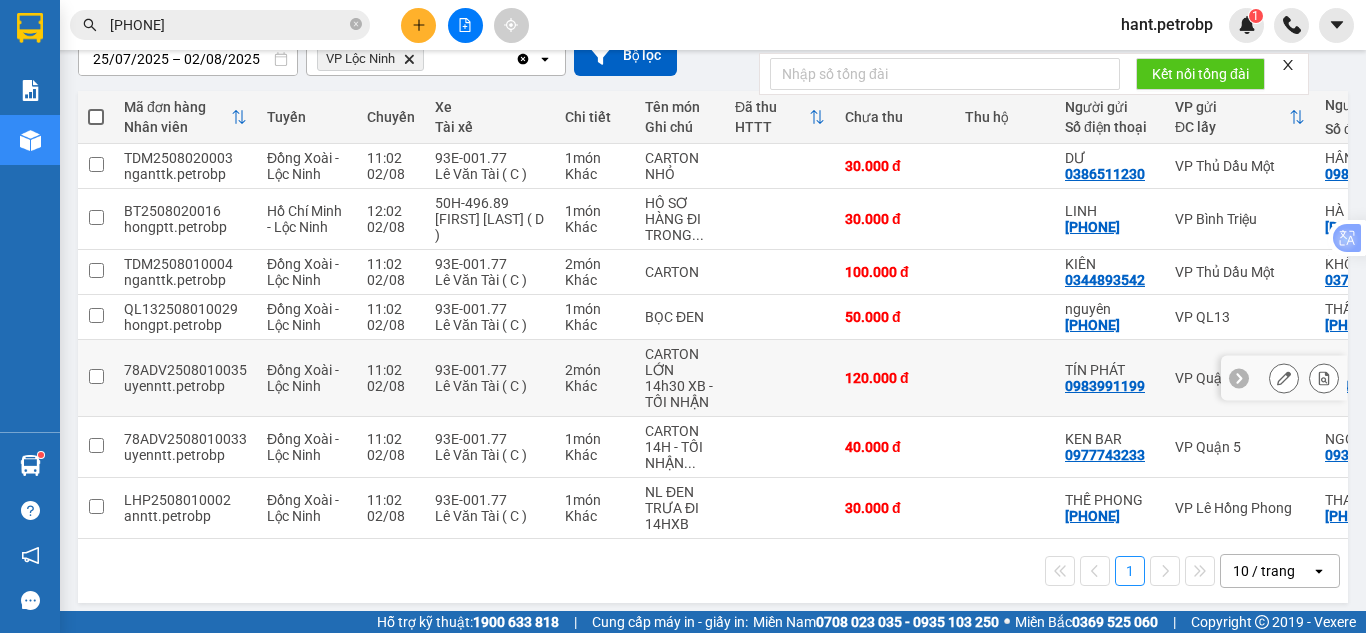 scroll, scrollTop: 209, scrollLeft: 0, axis: vertical 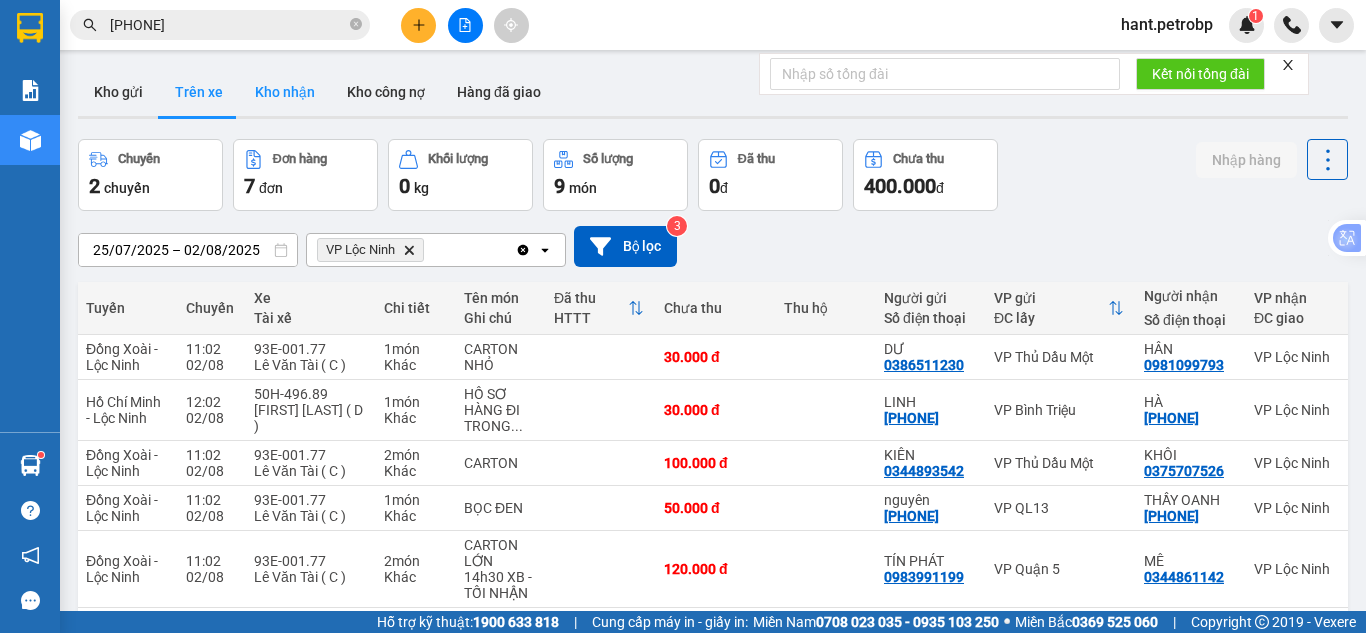 click on "Kho nhận" at bounding box center (285, 92) 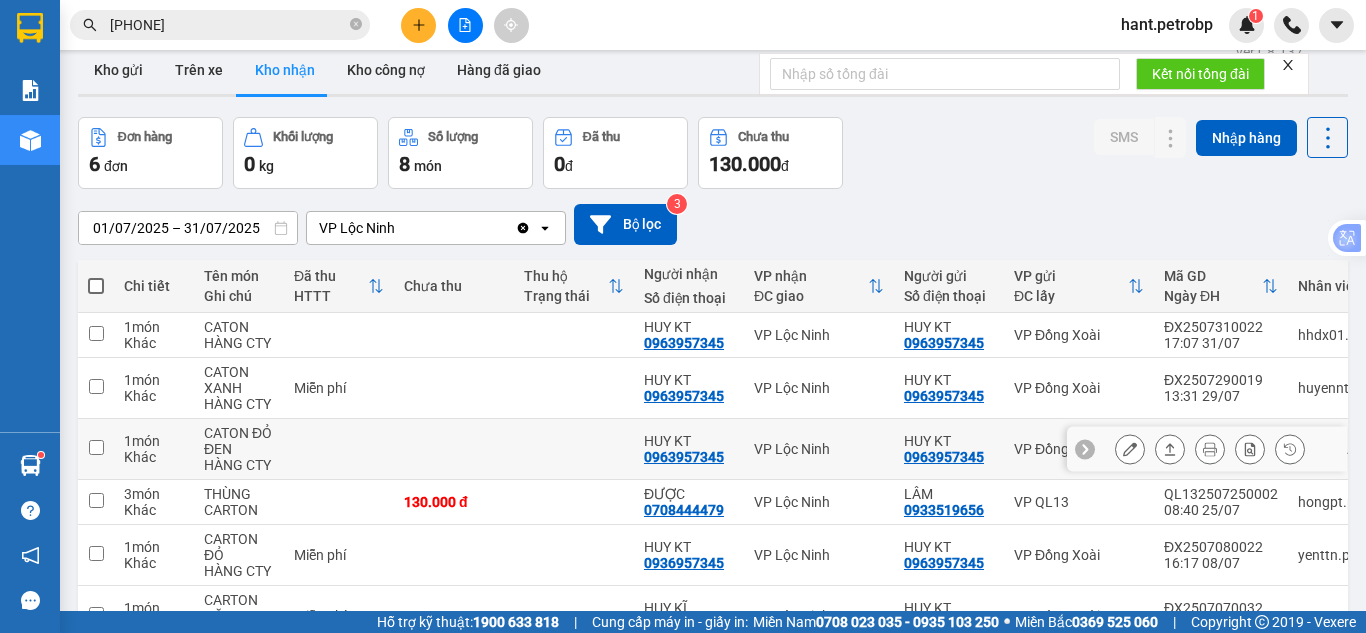 scroll, scrollTop: 0, scrollLeft: 0, axis: both 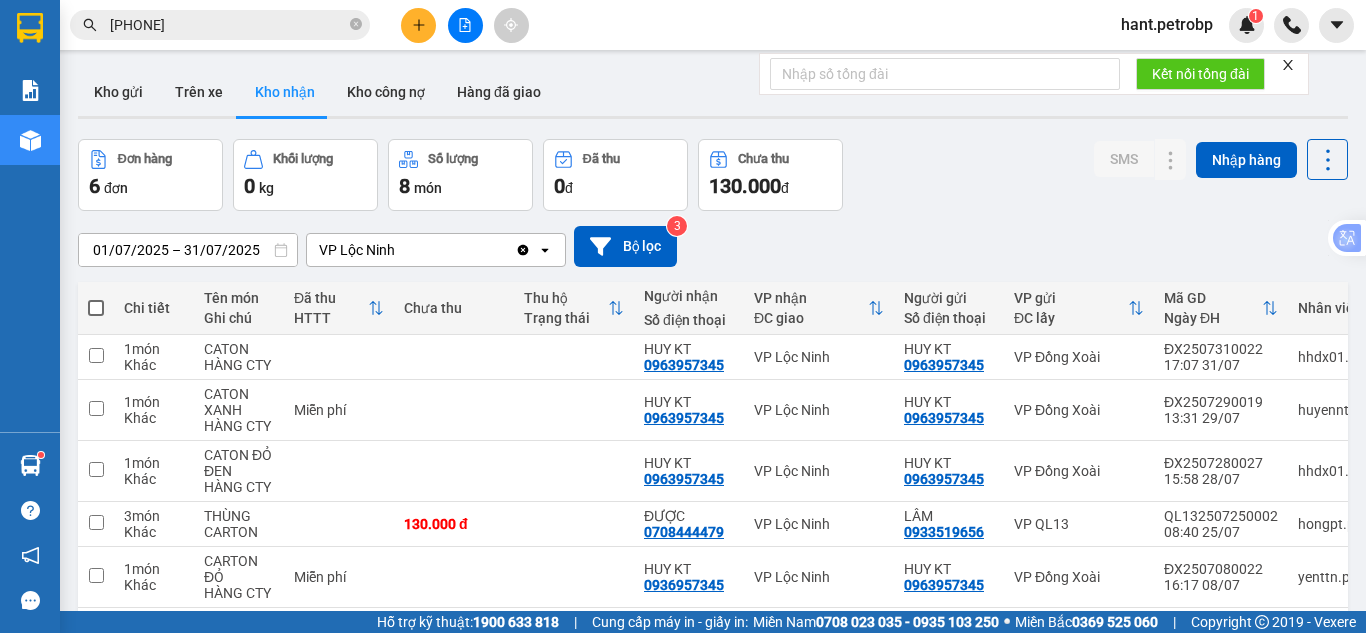 click on "01/07/2025 – 31/07/2025" at bounding box center (188, 250) 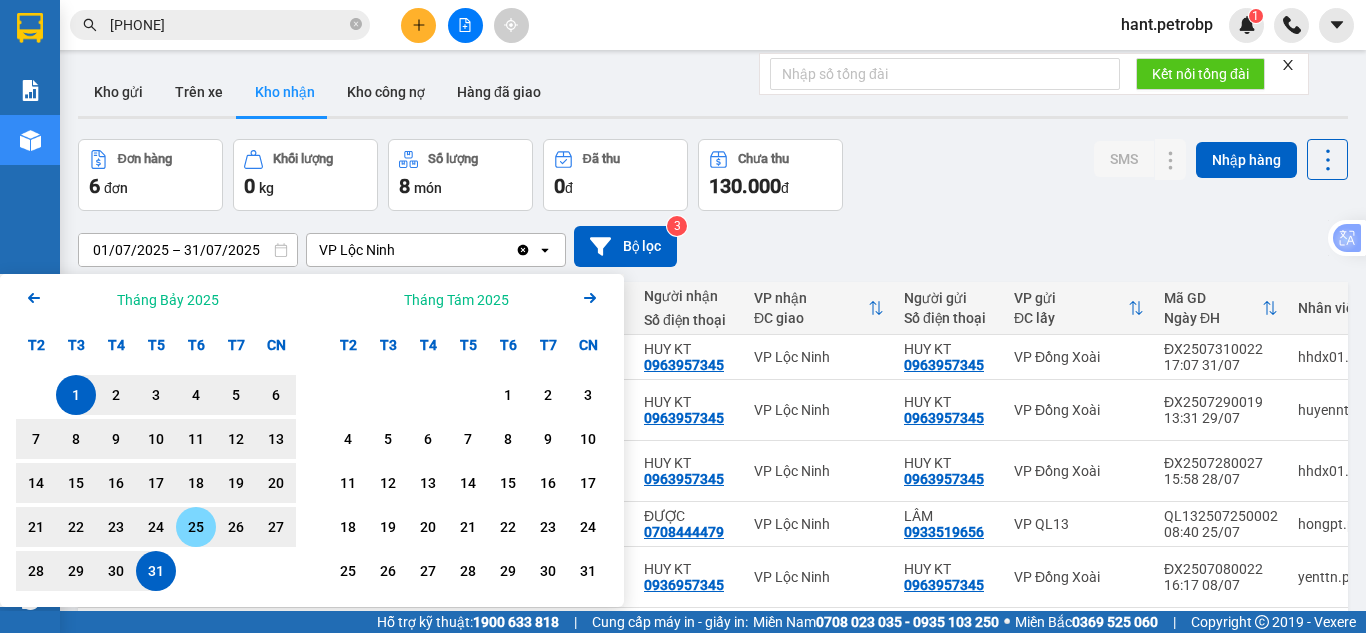 click on "25" at bounding box center [196, 527] 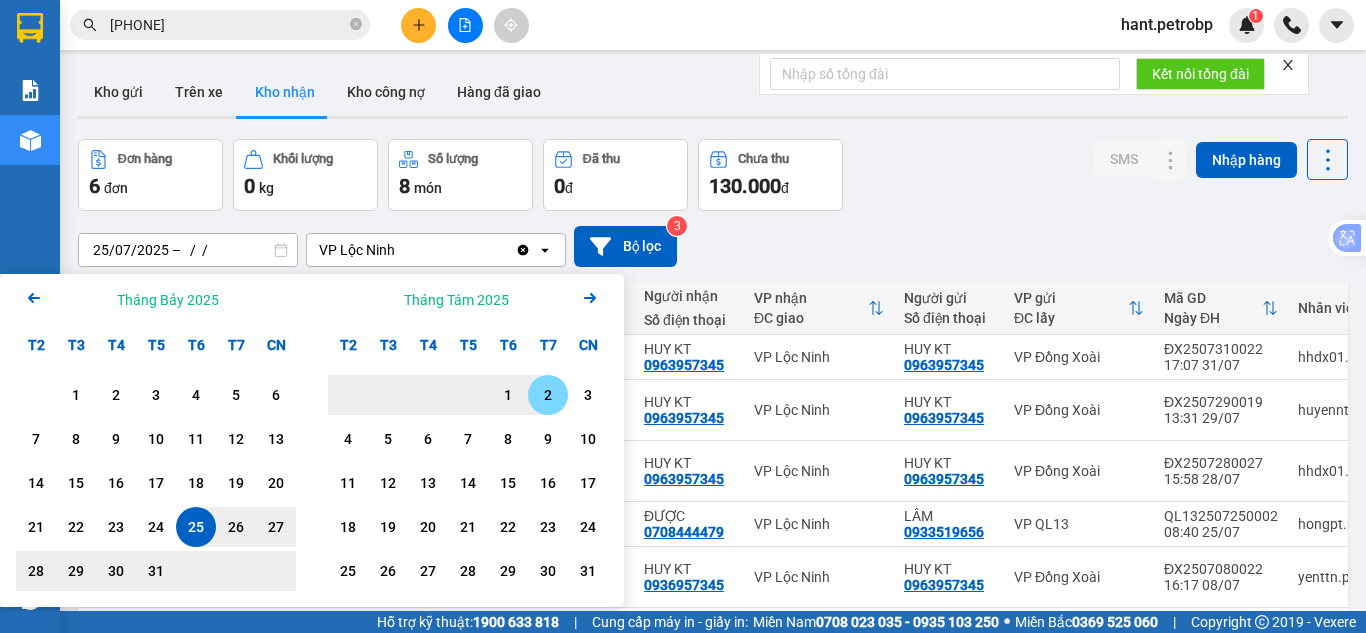 click on "2" at bounding box center [548, 395] 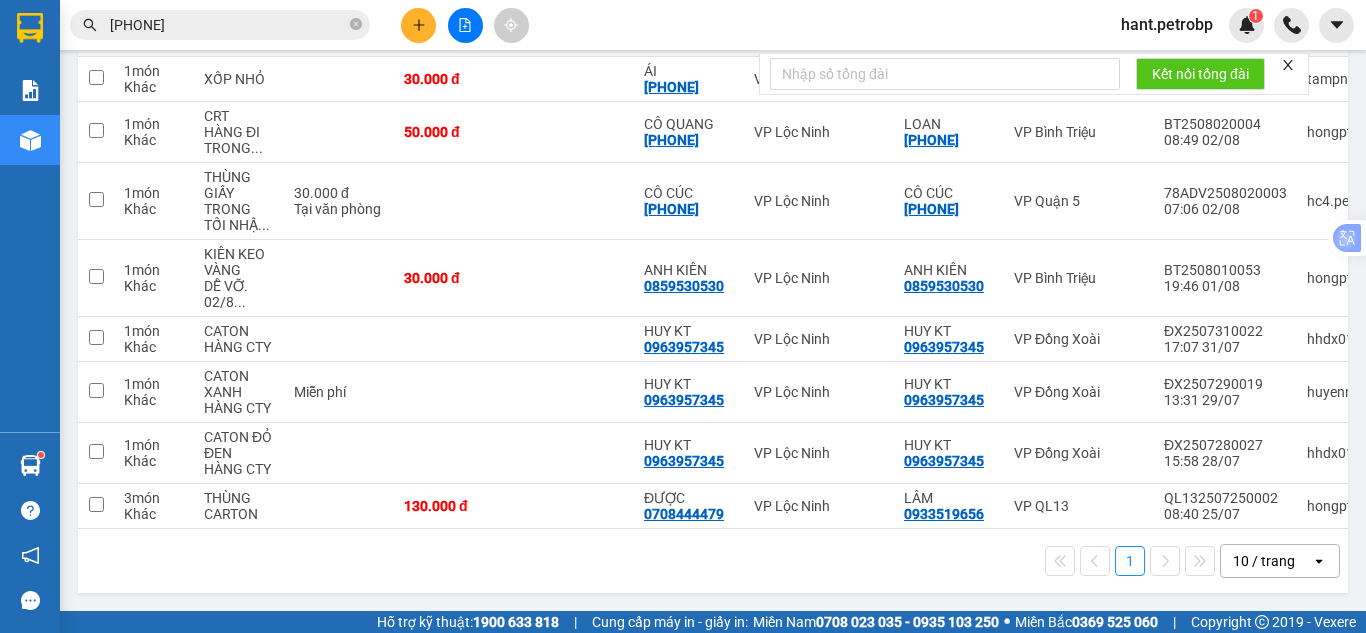scroll, scrollTop: 0, scrollLeft: 0, axis: both 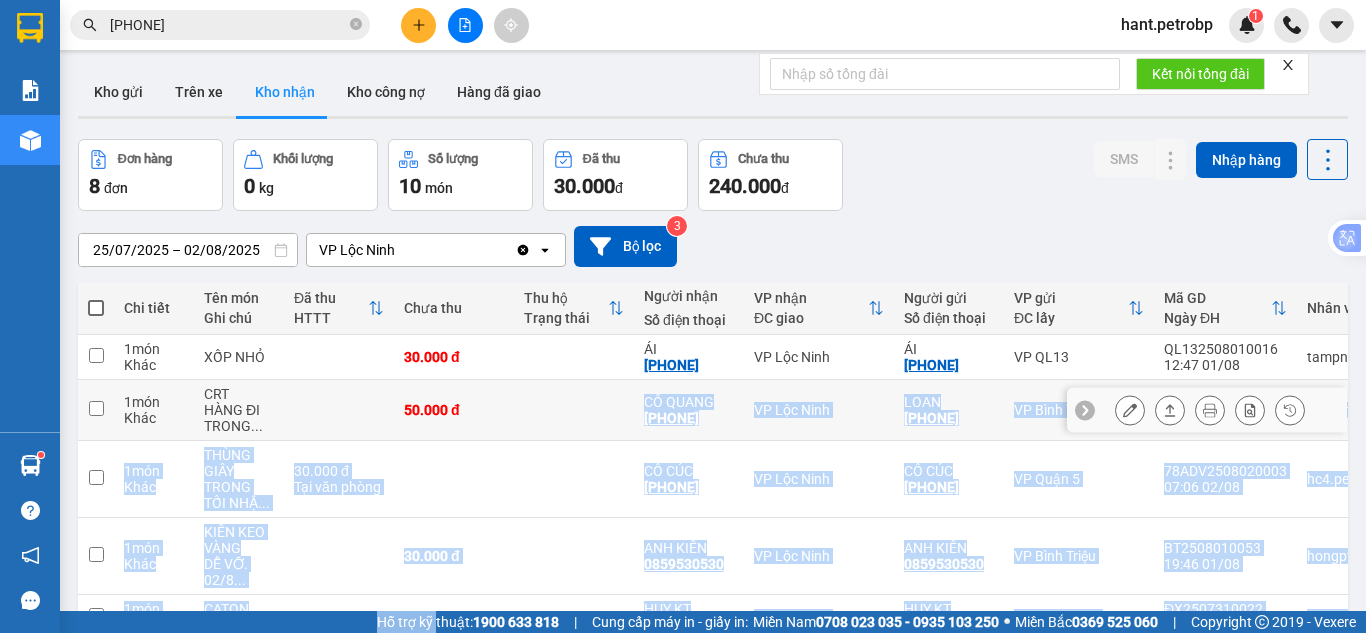 drag, startPoint x: 576, startPoint y: 434, endPoint x: 362, endPoint y: 680, distance: 326.0552 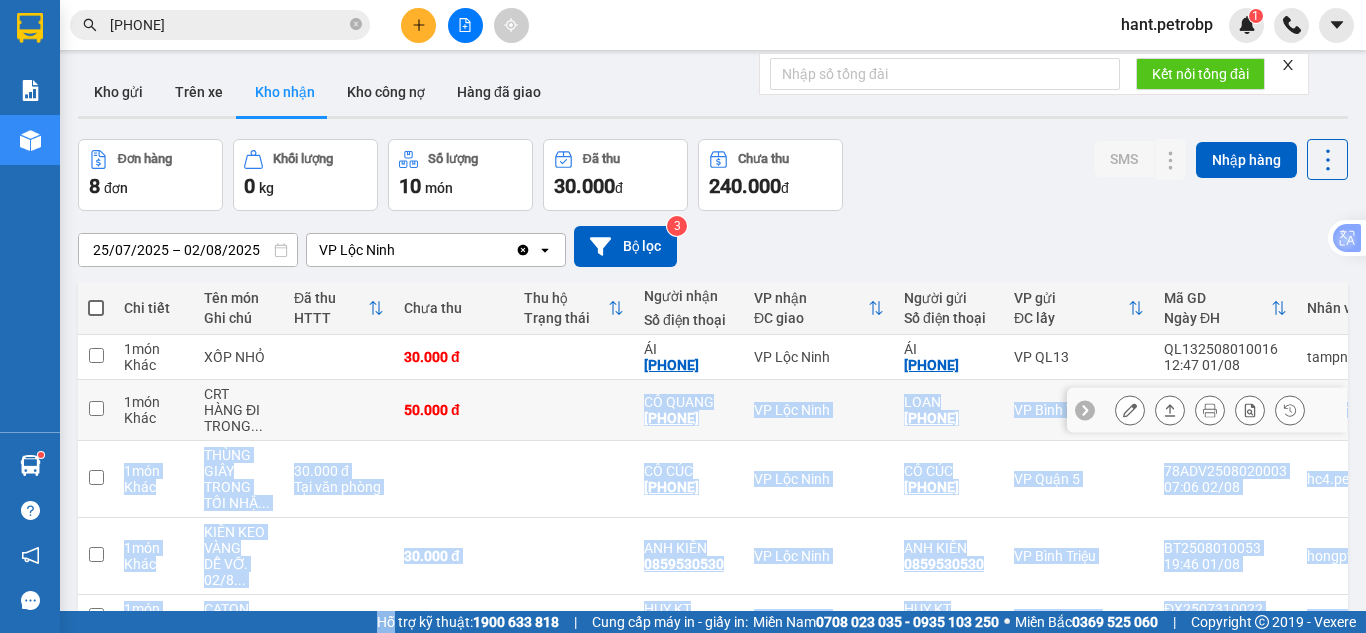 scroll, scrollTop: 70, scrollLeft: 0, axis: vertical 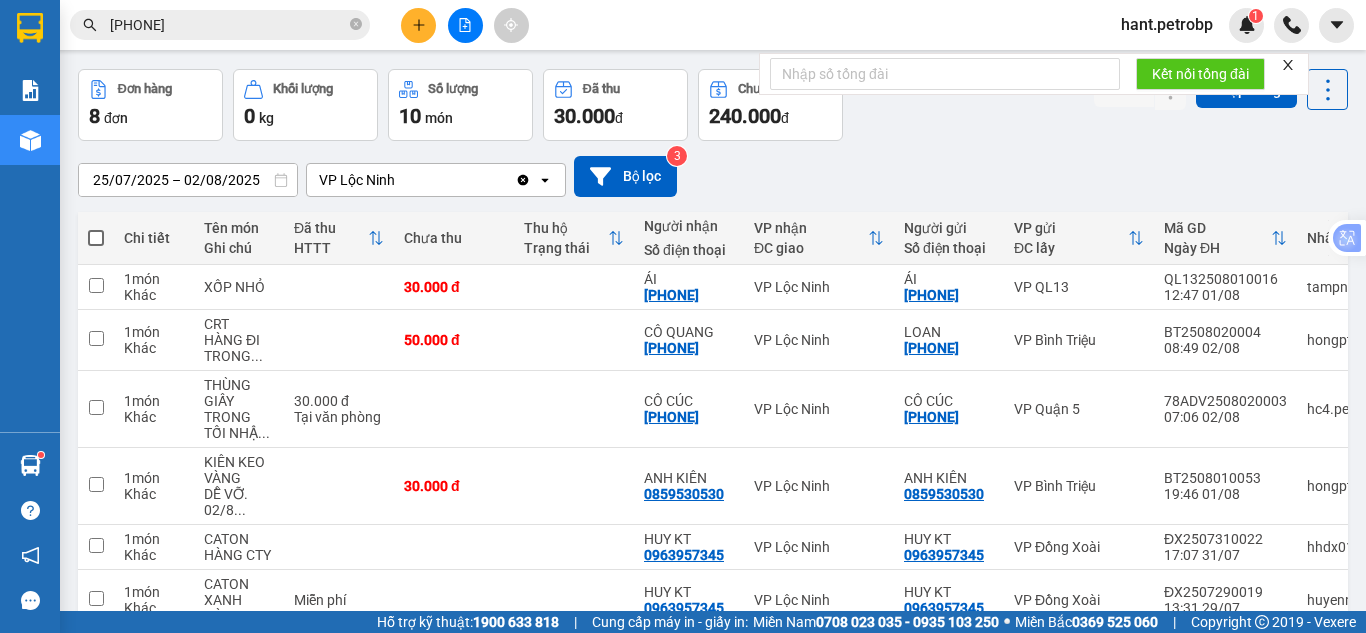 drag, startPoint x: 1083, startPoint y: 127, endPoint x: 1094, endPoint y: 144, distance: 20.248457 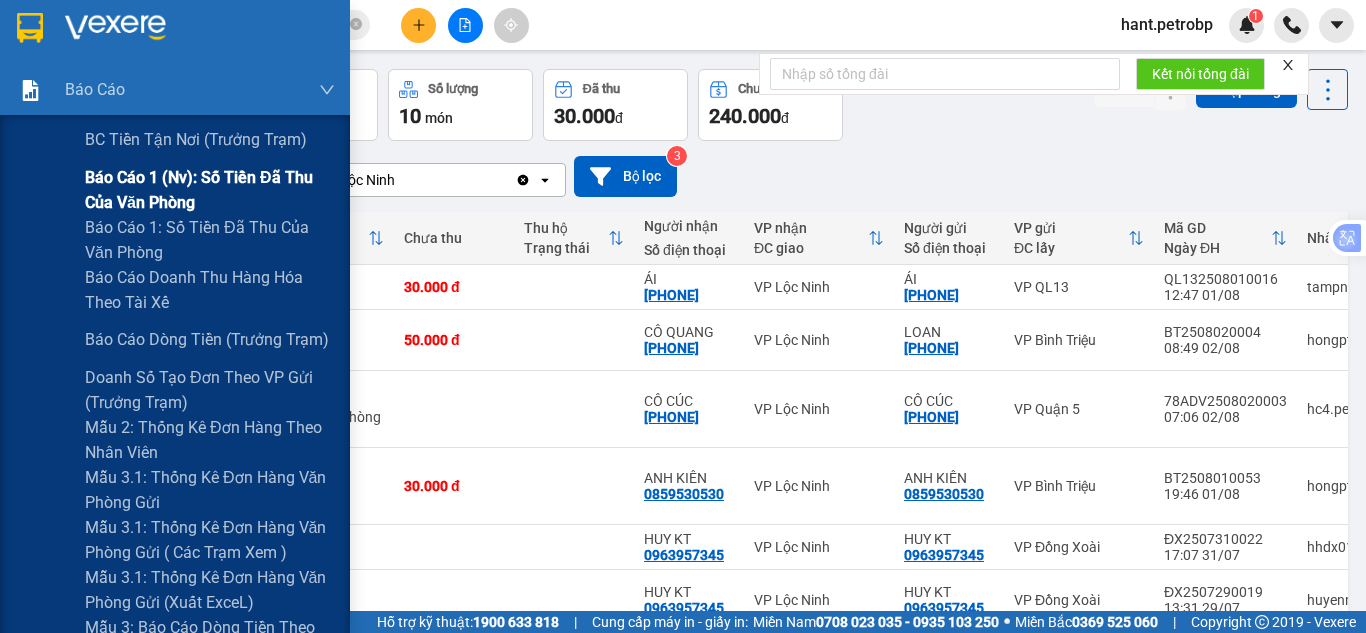 click on "Báo cáo 1 (nv): Số tiền đã thu của văn phòng" at bounding box center (210, 190) 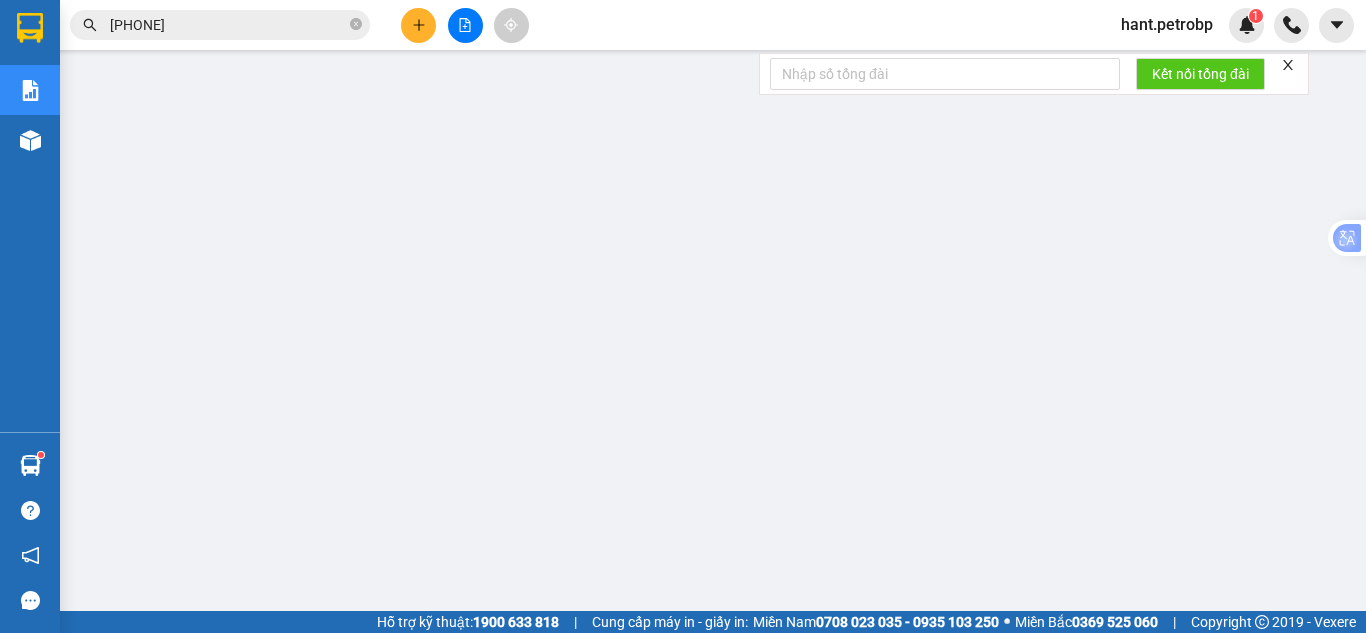 scroll, scrollTop: 0, scrollLeft: 0, axis: both 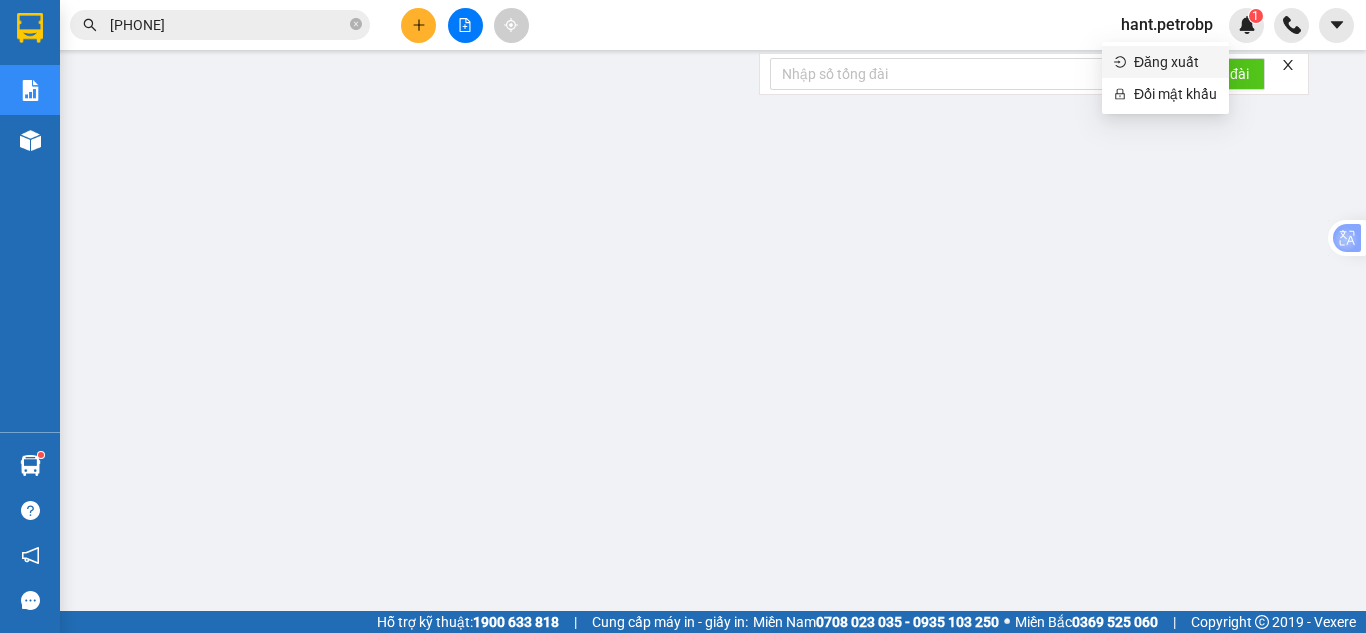 click on "Đăng xuất" at bounding box center (1175, 62) 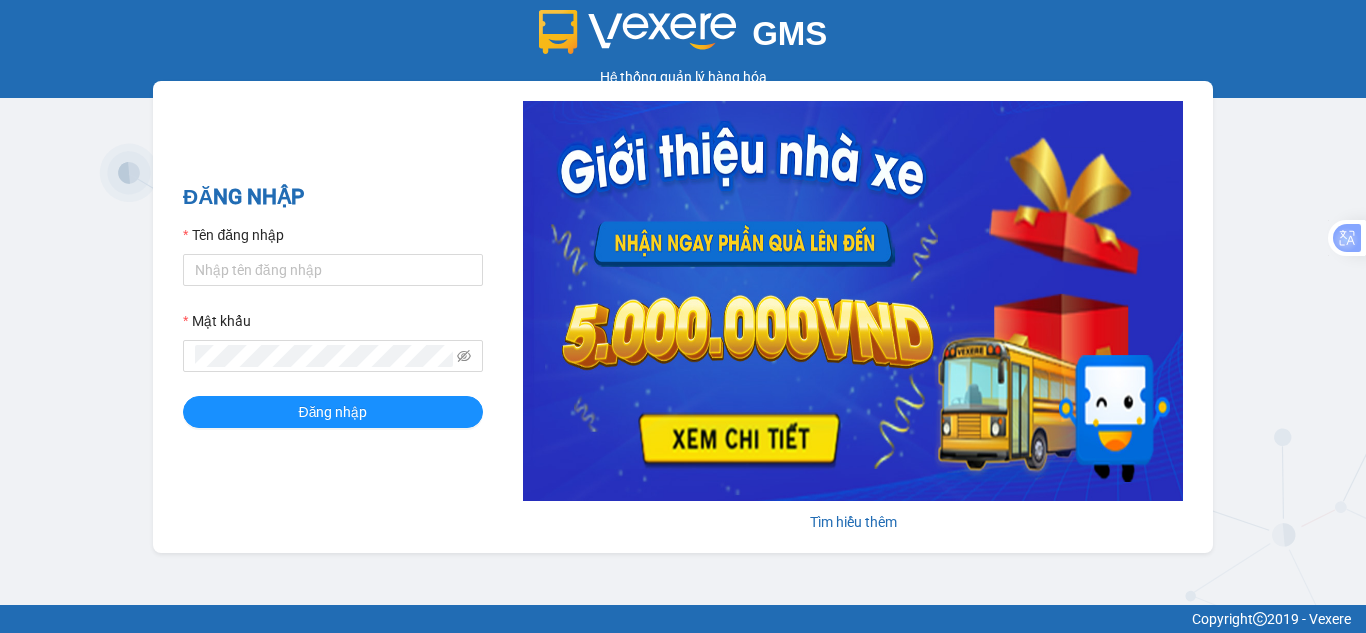 scroll, scrollTop: 0, scrollLeft: 0, axis: both 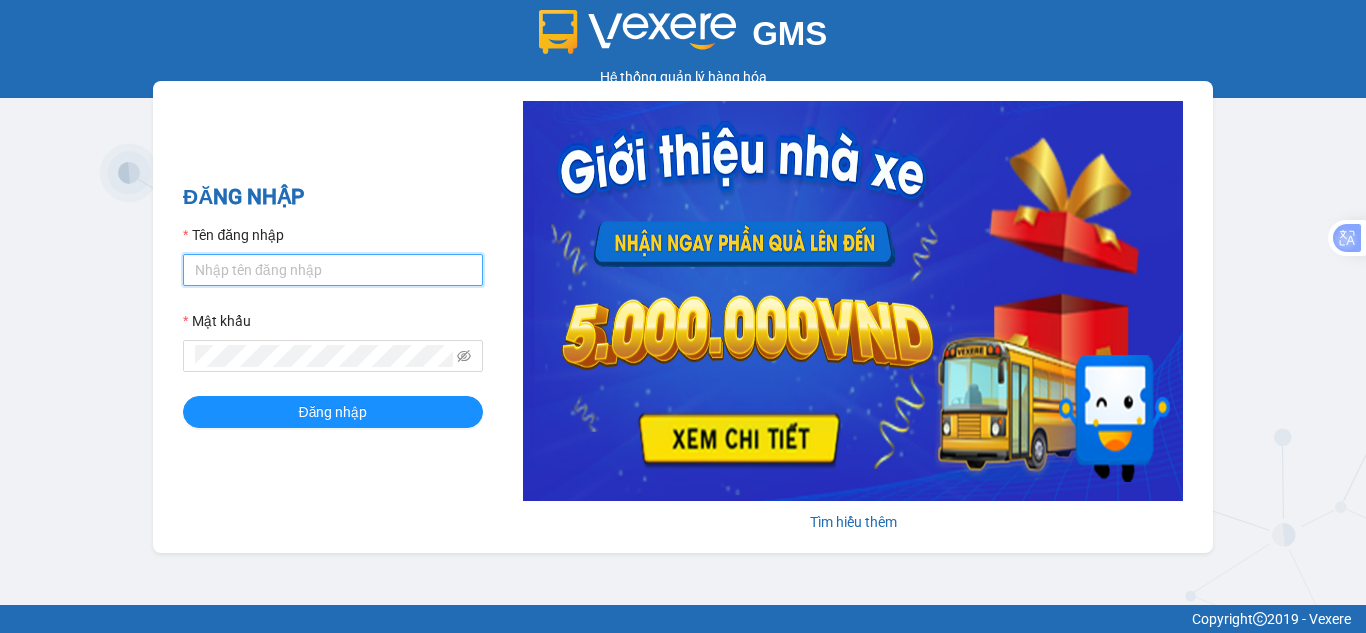 click on "Tên đăng nhập" at bounding box center (333, 270) 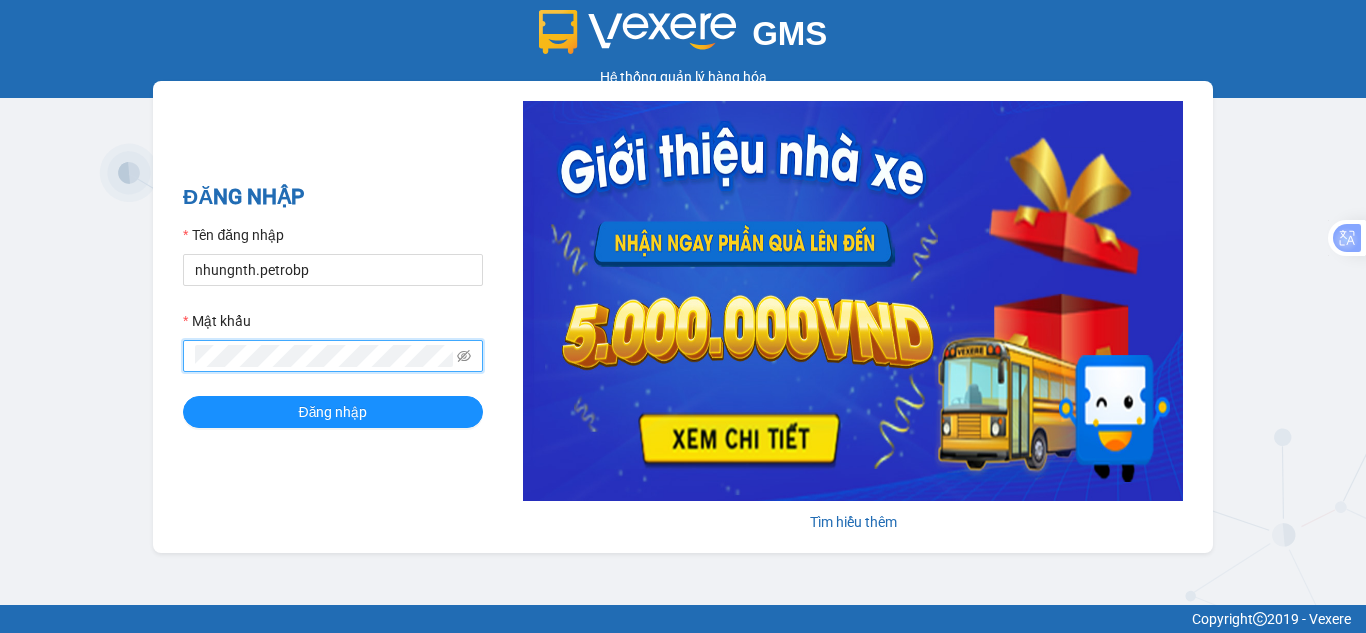 click on "Đăng nhập" at bounding box center [333, 412] 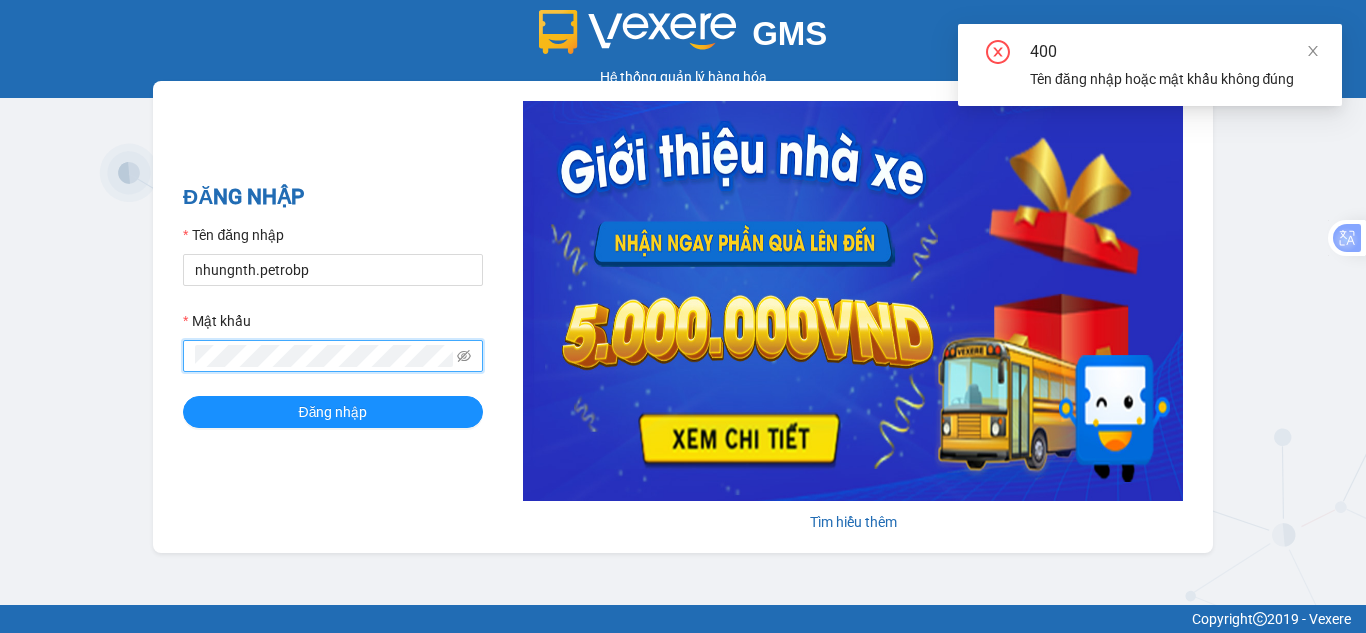 click on "ĐĂNG NHẬP Tên đăng nhập nhungnth.petrobp Mật khẩu Đăng nhập Tìm hiểu thêm" at bounding box center [683, 317] 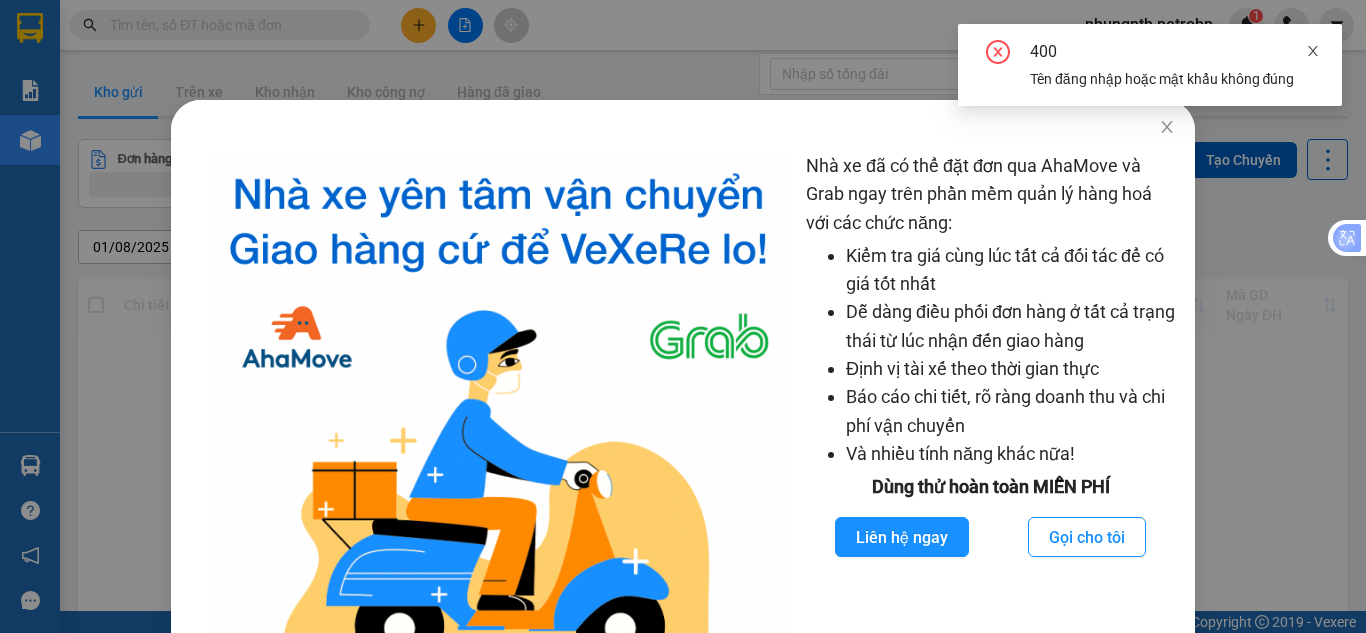click 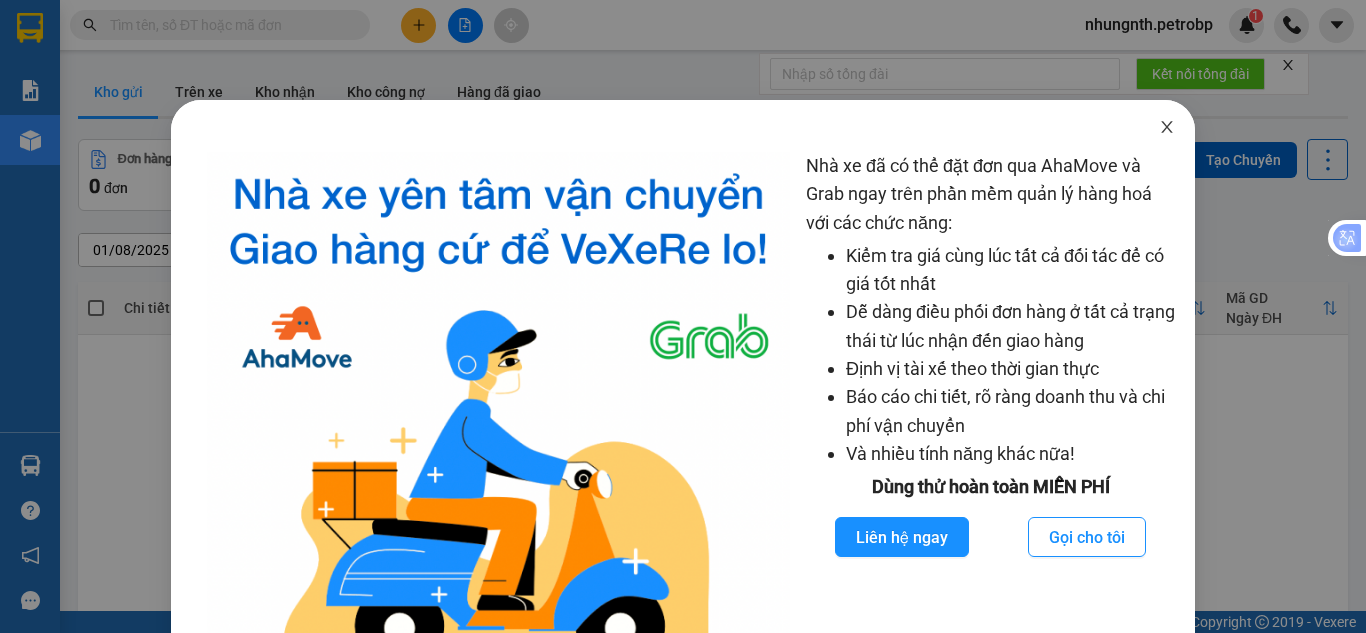 click 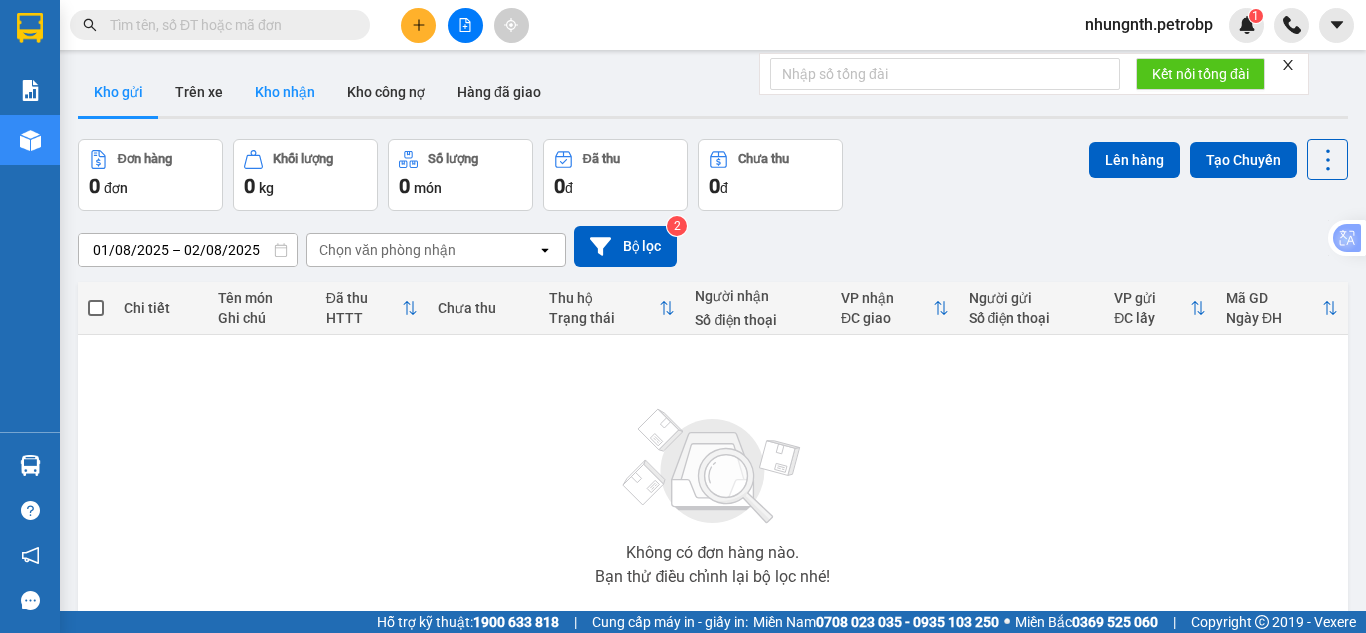 click on "Kho nhận" at bounding box center [285, 92] 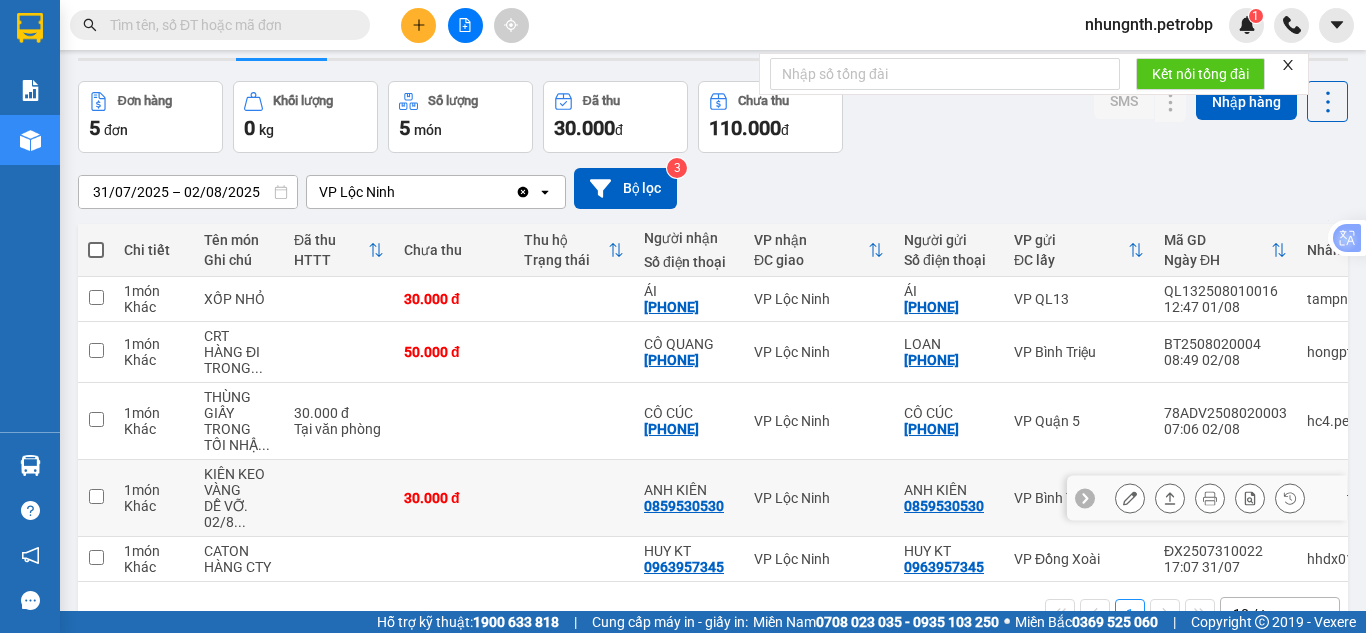 scroll, scrollTop: 0, scrollLeft: 0, axis: both 